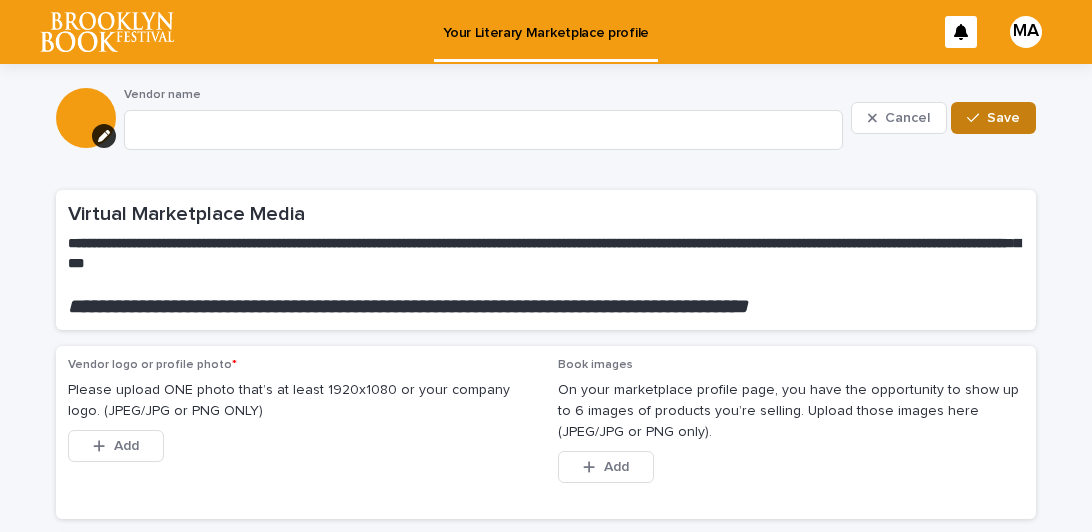 scroll, scrollTop: 0, scrollLeft: 0, axis: both 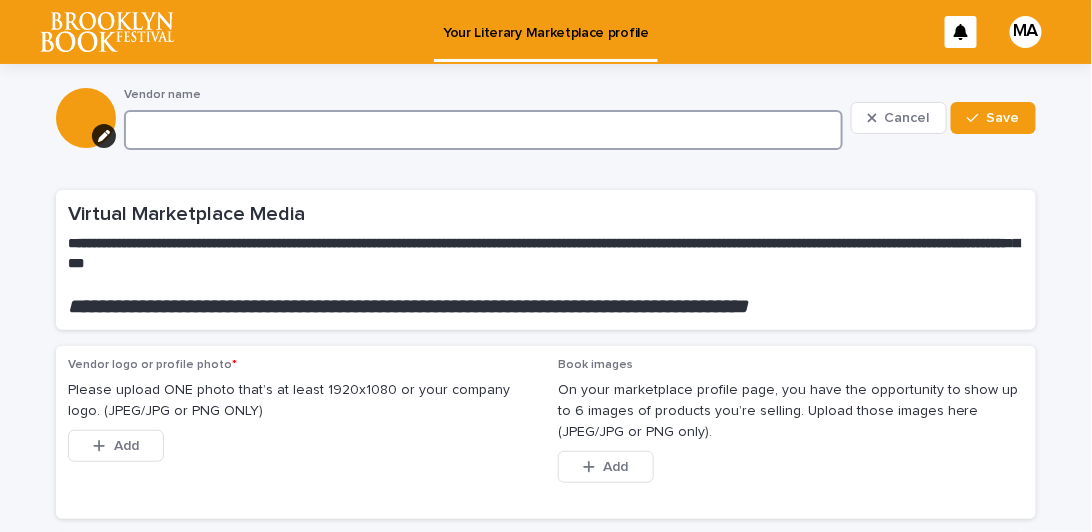 click at bounding box center [483, 130] 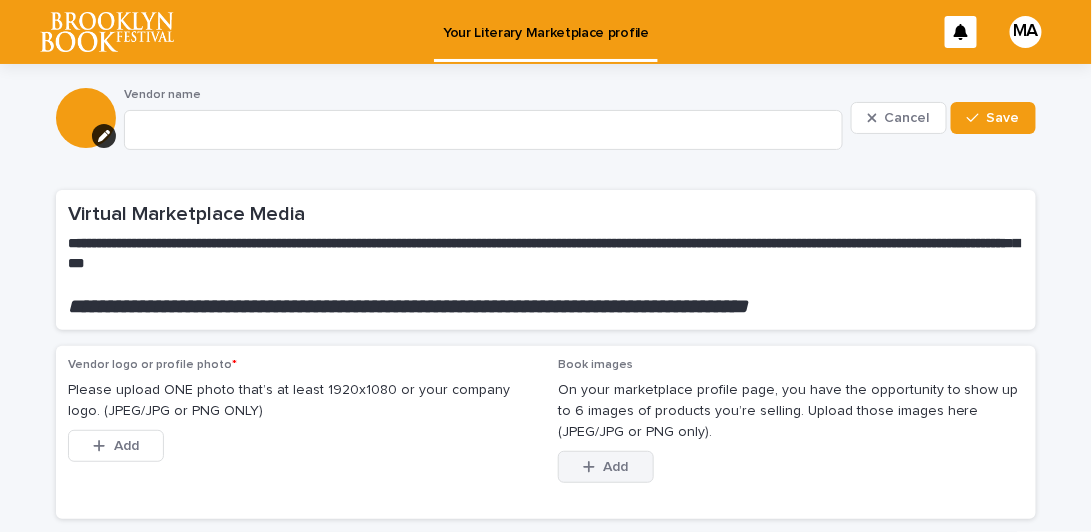 click at bounding box center [593, 467] 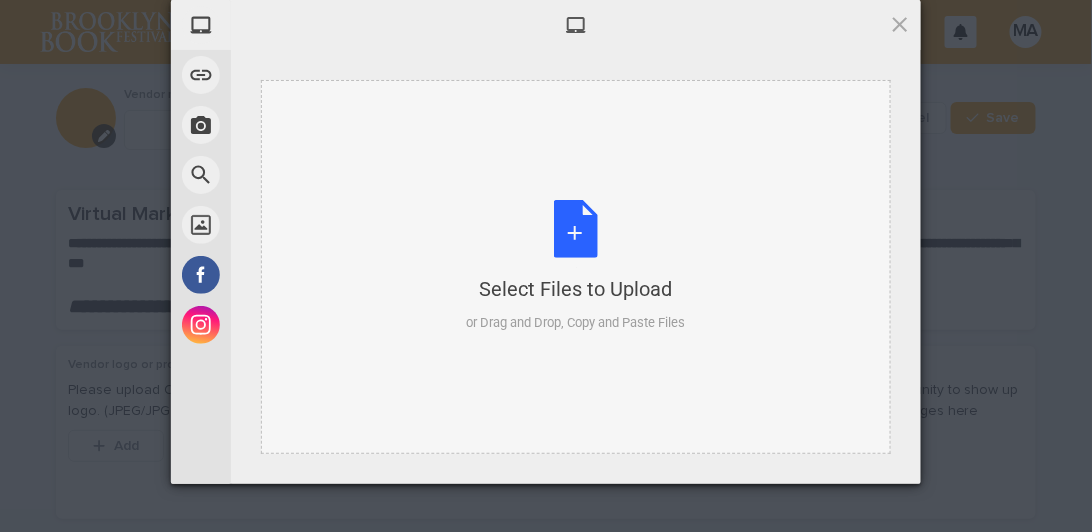 click on "Select Files to Upload
or Drag and Drop, Copy and Paste Files" at bounding box center [576, 266] 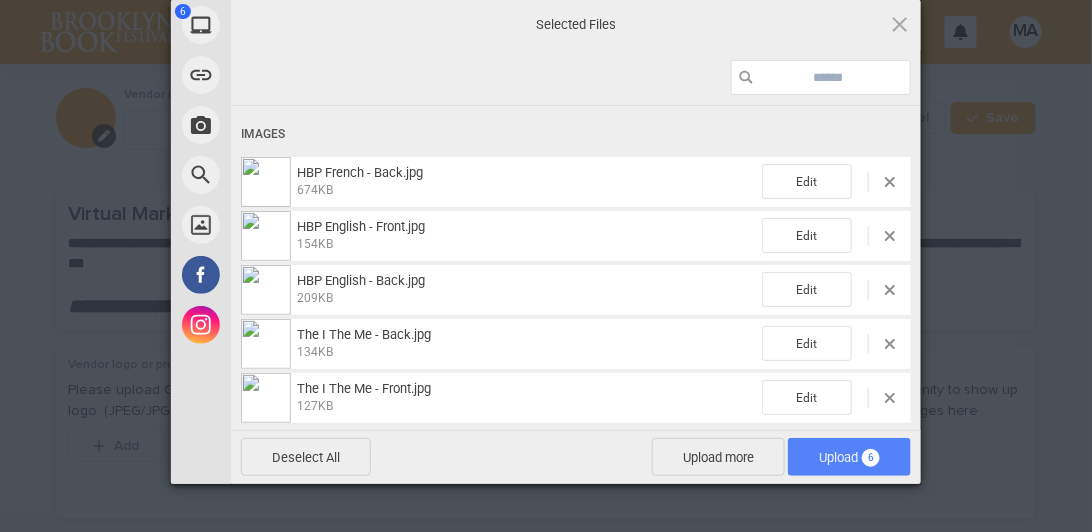 click on "Upload
6" at bounding box center [849, 457] 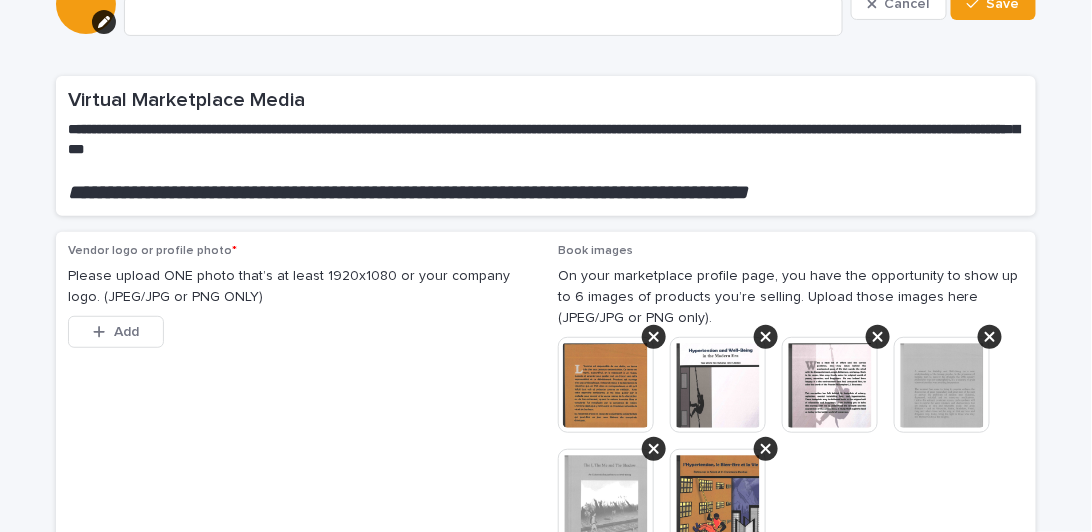 scroll, scrollTop: 171, scrollLeft: 0, axis: vertical 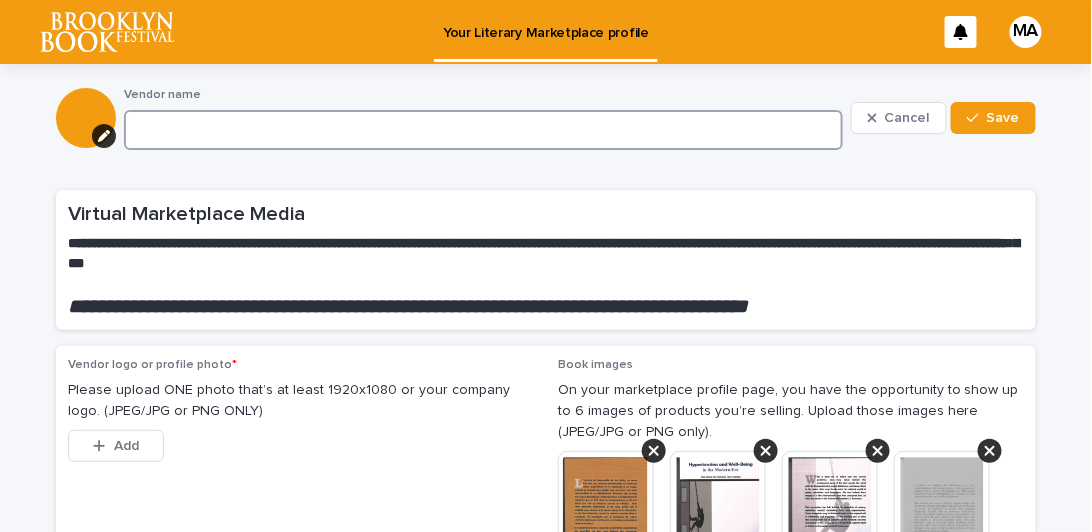 click at bounding box center (483, 130) 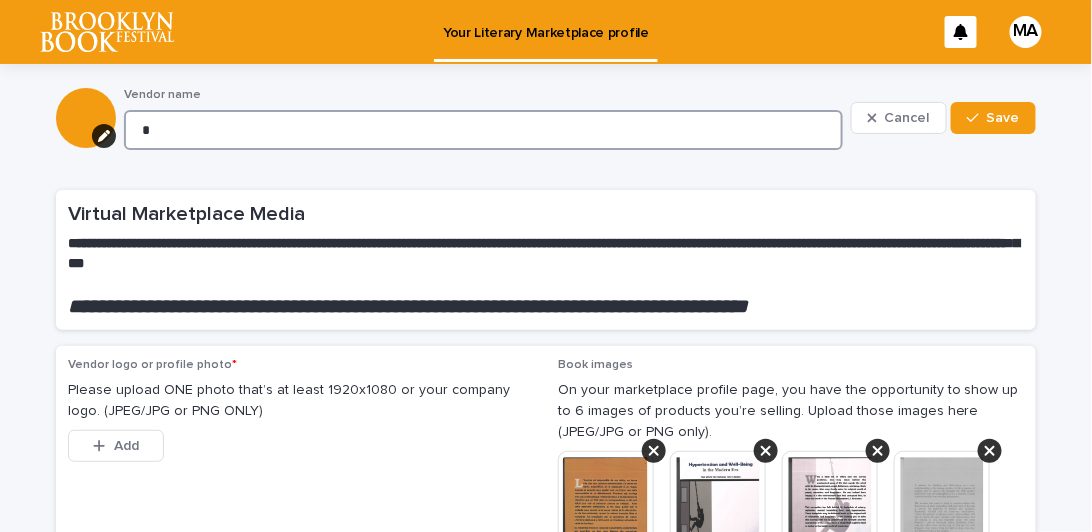 type on "**" 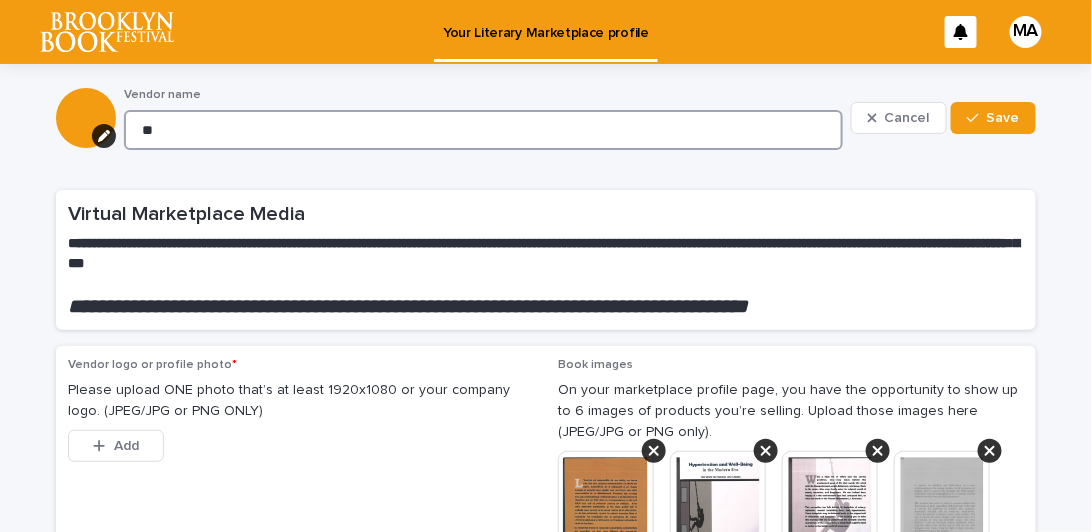 type on "*" 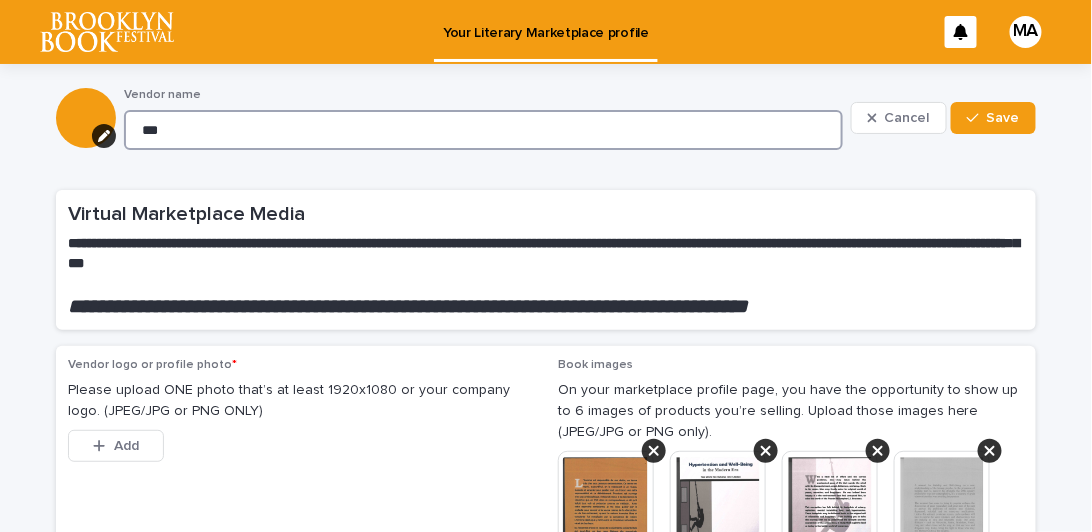 type on "****" 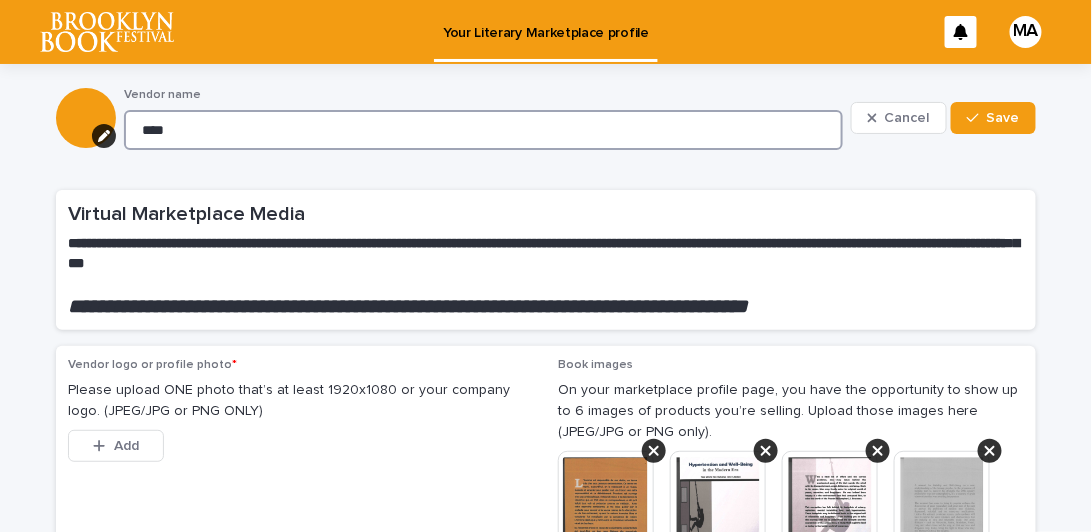 type on "***" 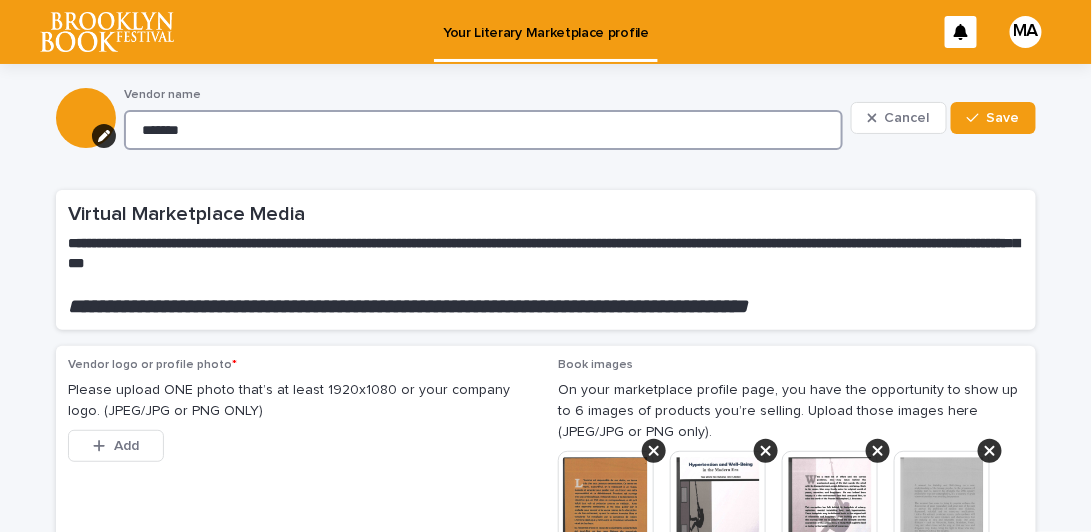 type on "********" 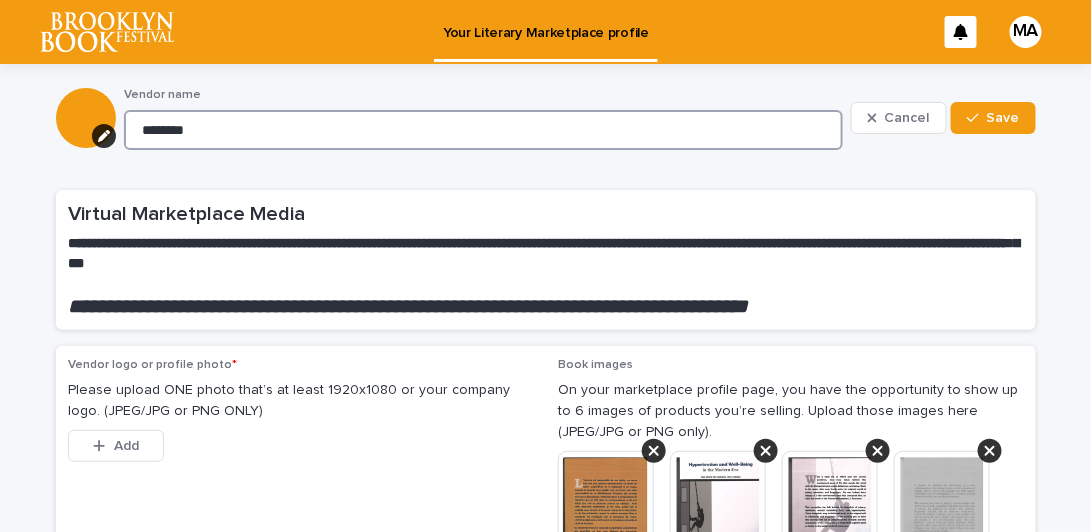 type on "*********" 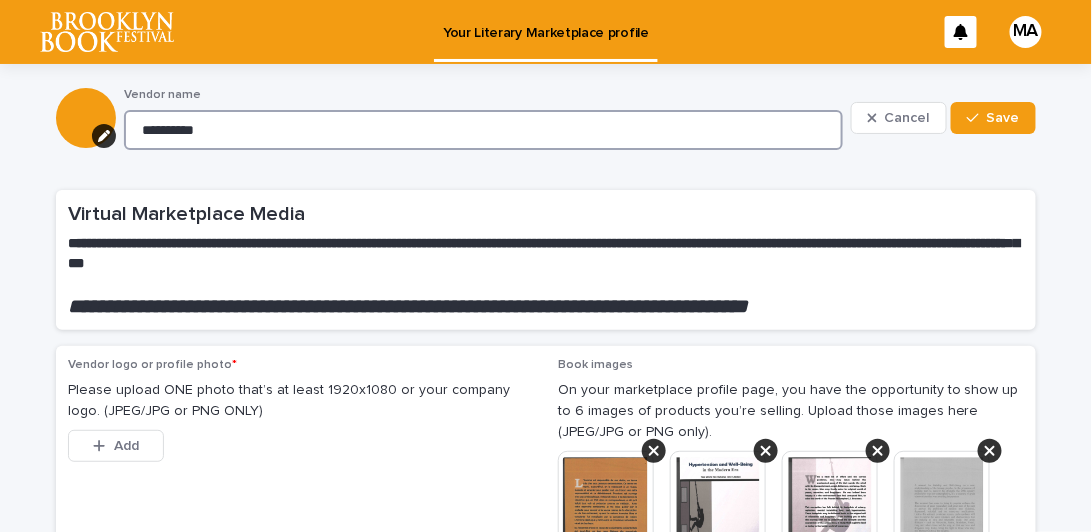 type on "**********" 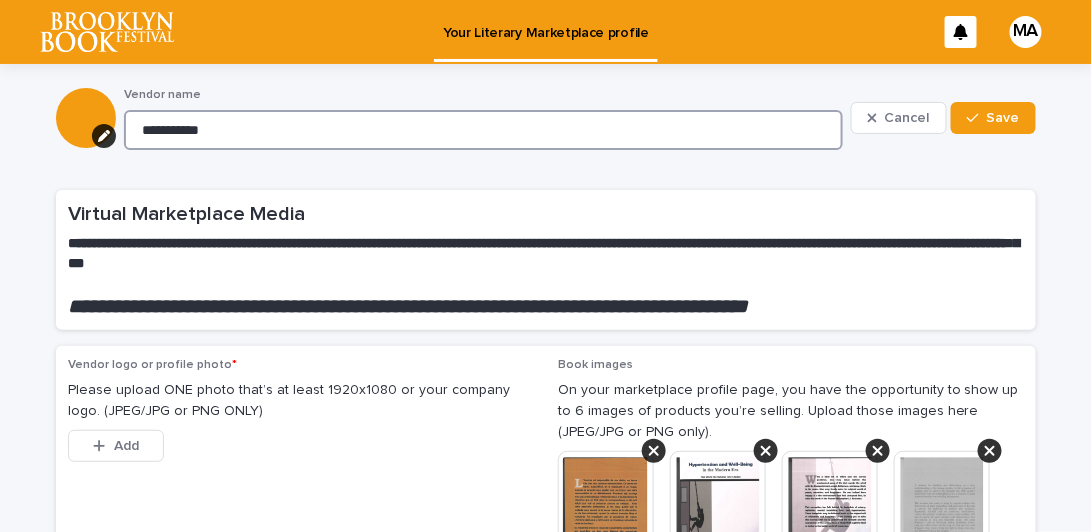 type on "**********" 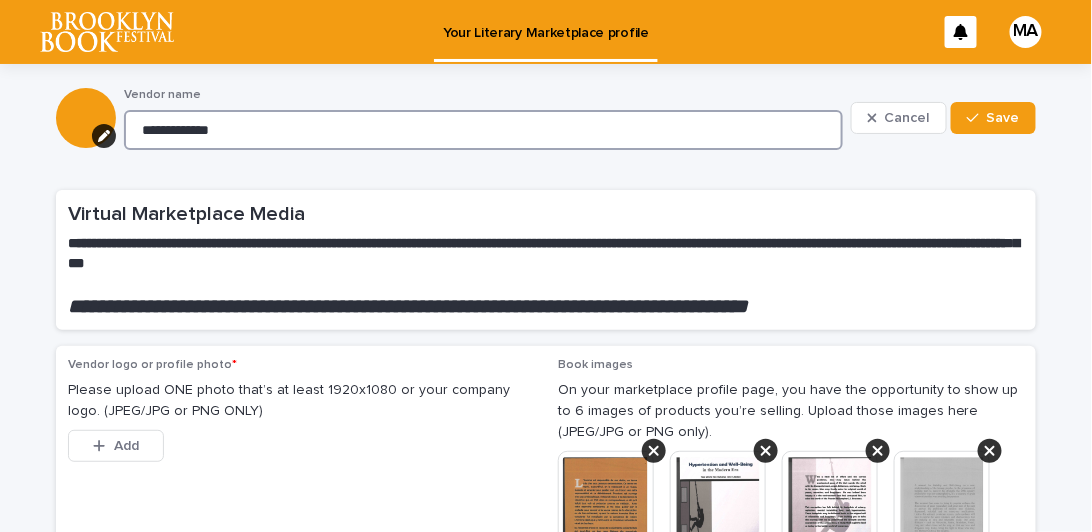 type on "**********" 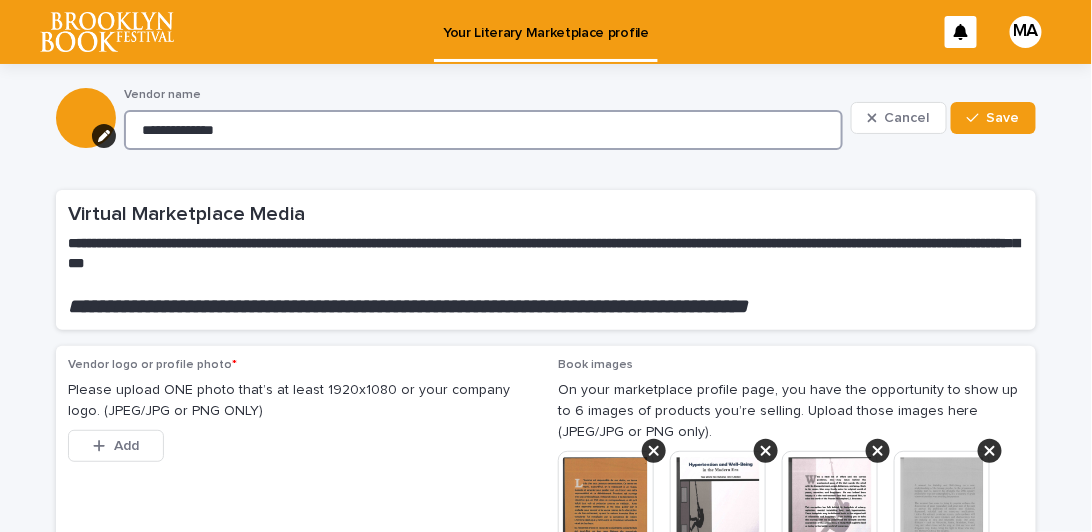 type on "**********" 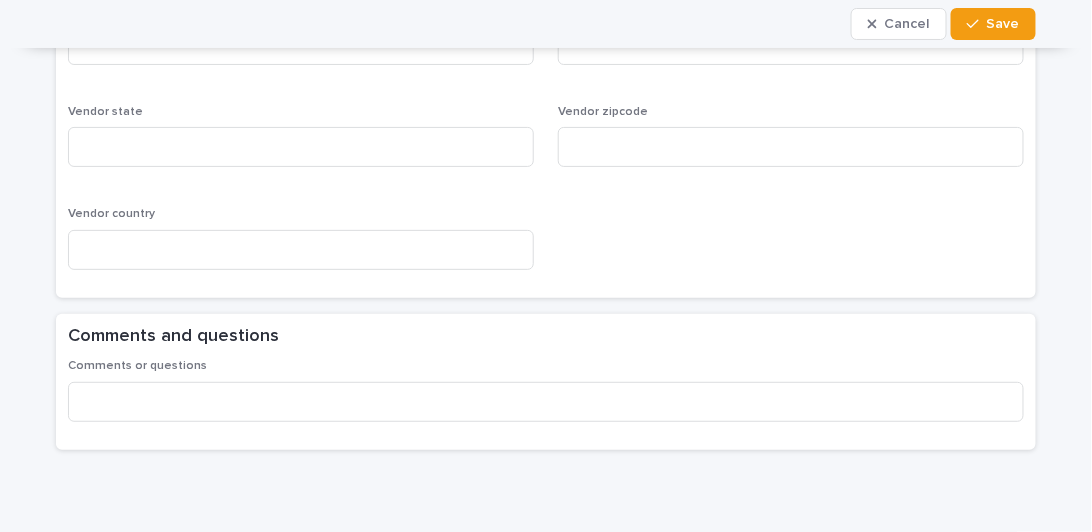 scroll, scrollTop: 2030, scrollLeft: 0, axis: vertical 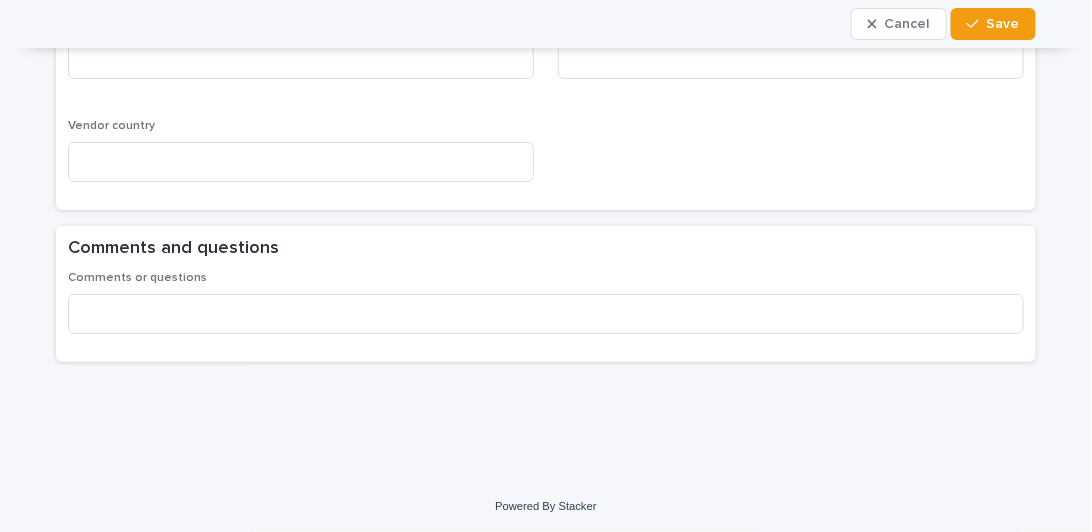 type on "**********" 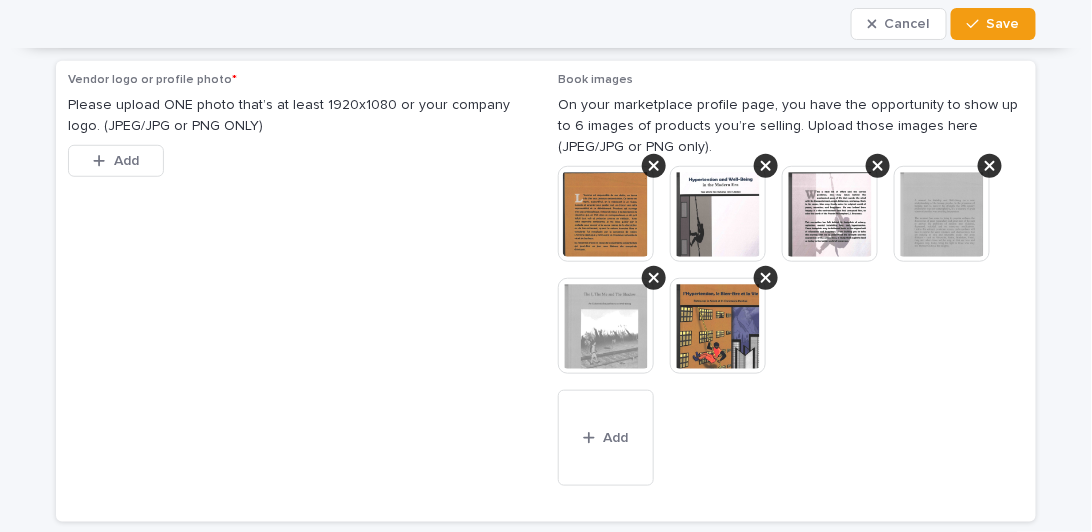scroll, scrollTop: 228, scrollLeft: 0, axis: vertical 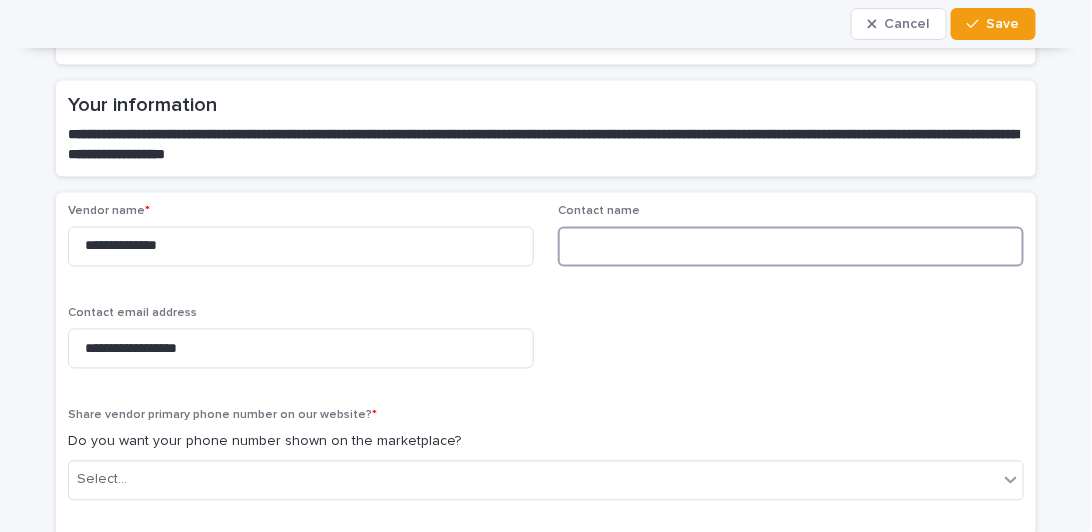 click at bounding box center [791, 247] 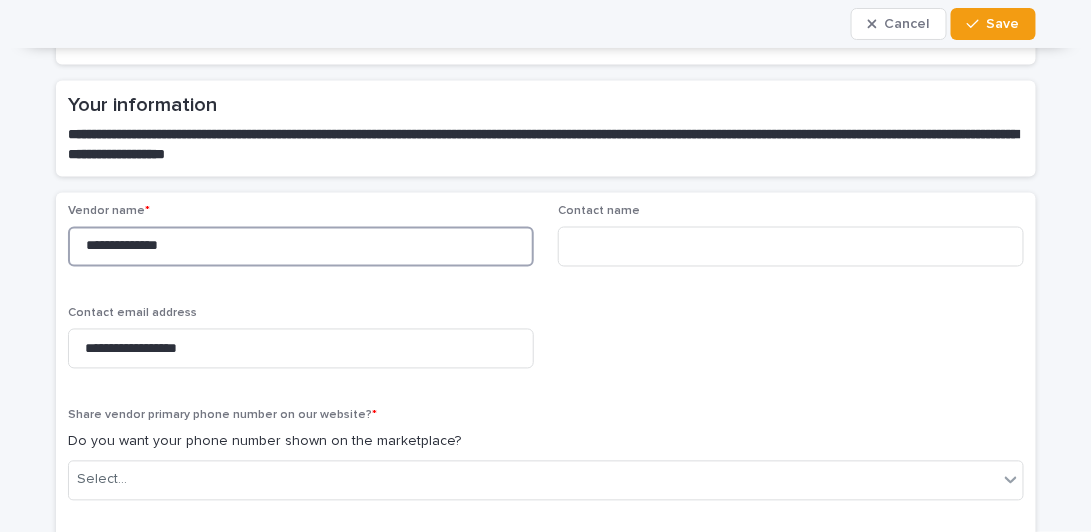 drag, startPoint x: 179, startPoint y: 246, endPoint x: 56, endPoint y: 252, distance: 123.146255 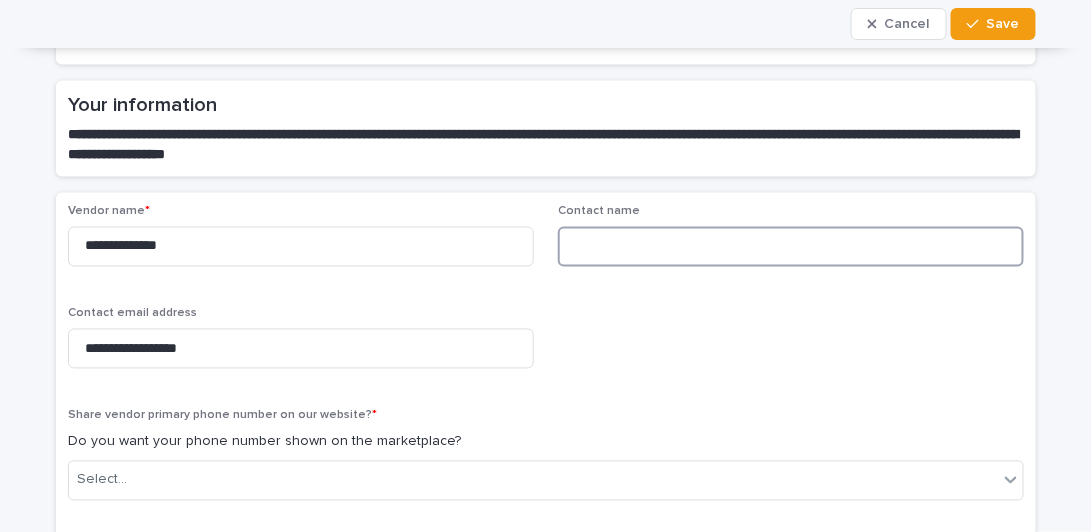 click at bounding box center (791, 247) 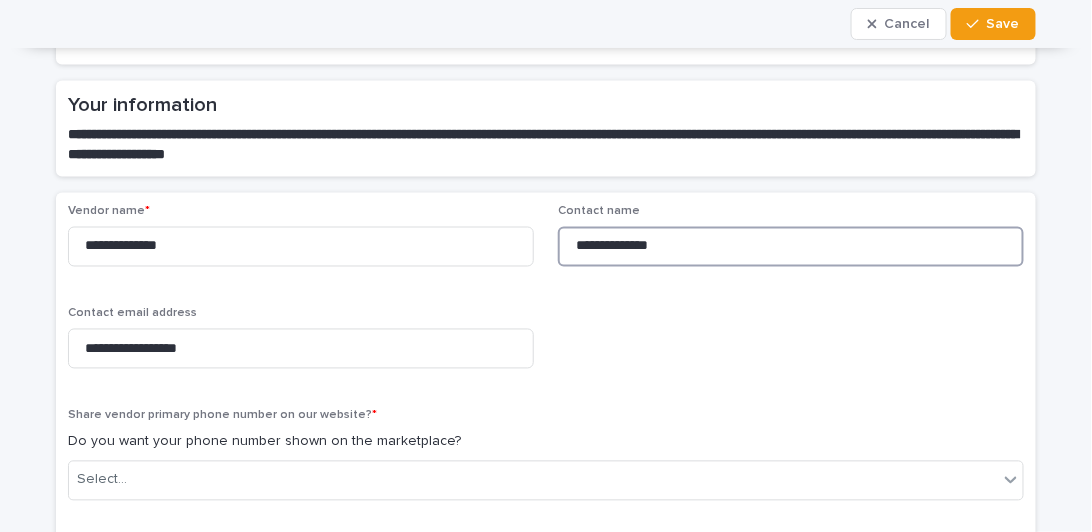 type on "**********" 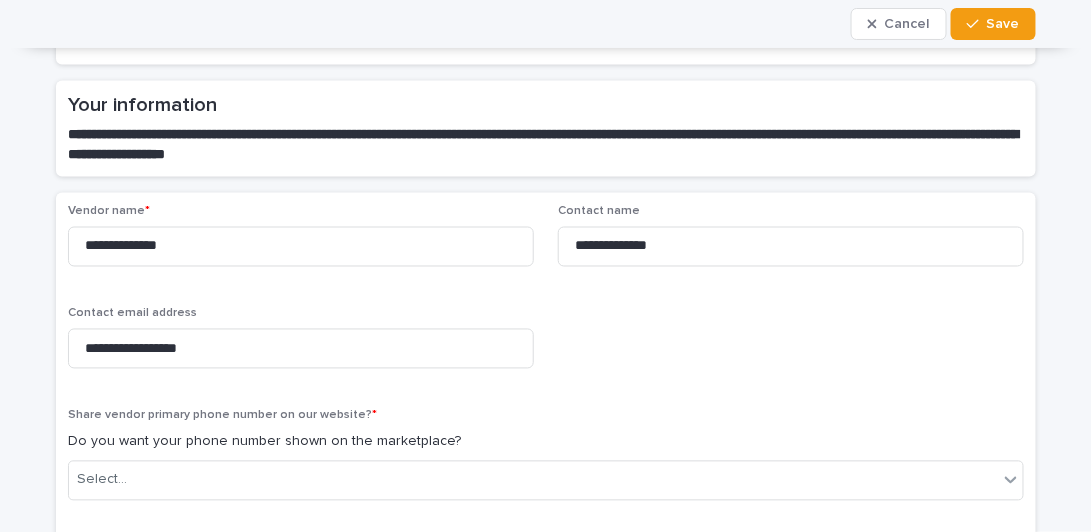 click on "**********" at bounding box center [546, 488] 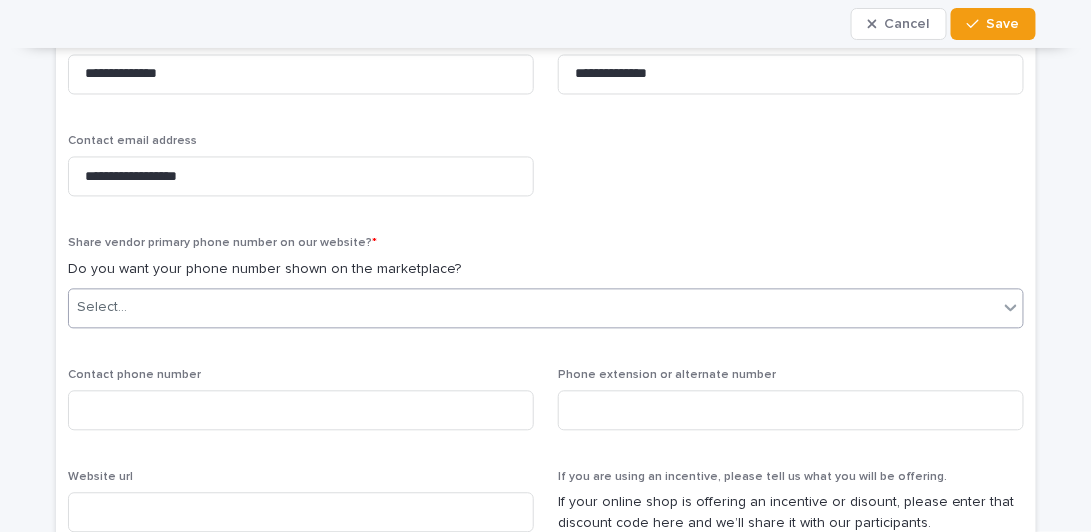 click on "Select..." at bounding box center (102, 308) 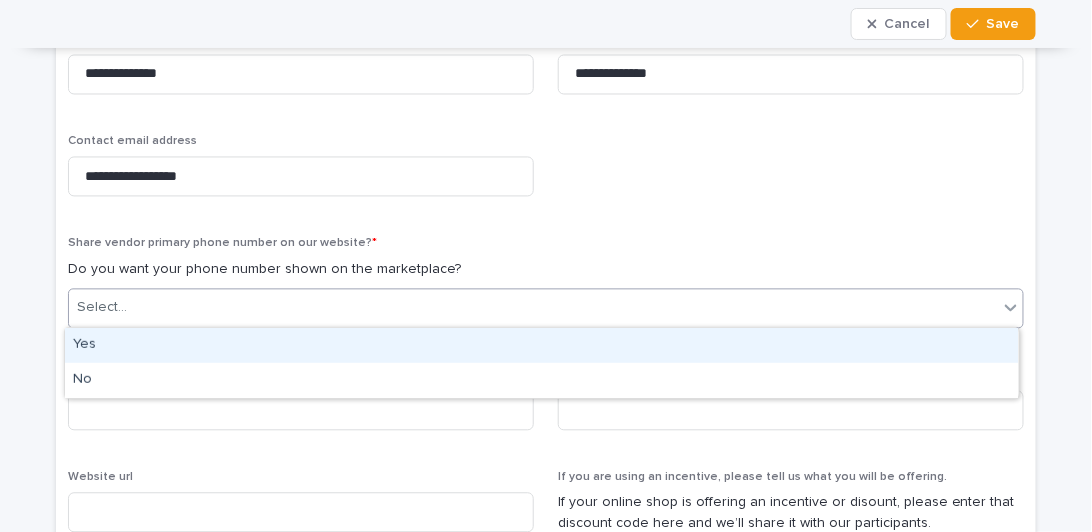 click on "Yes" at bounding box center [542, 345] 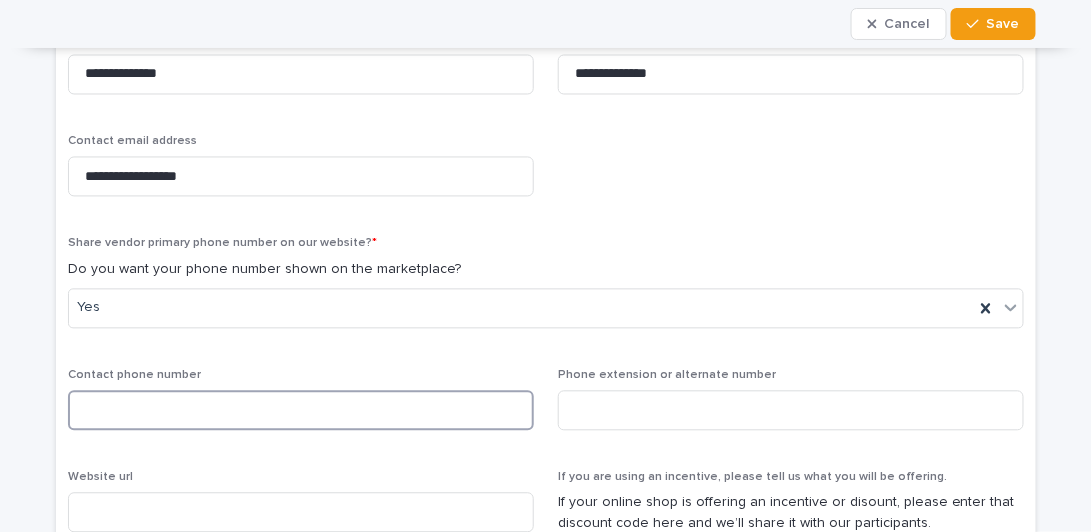 click at bounding box center [301, 411] 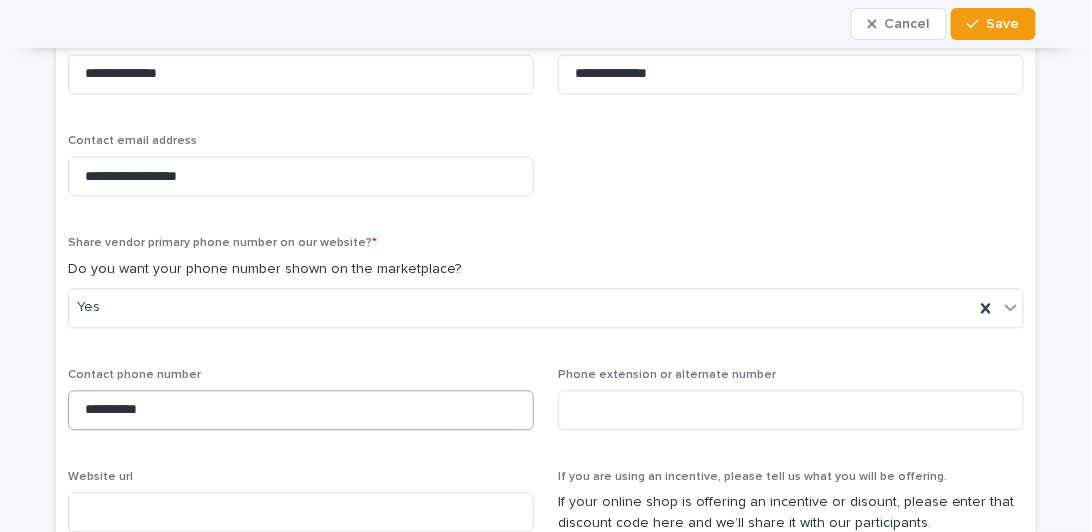 type on "**********" 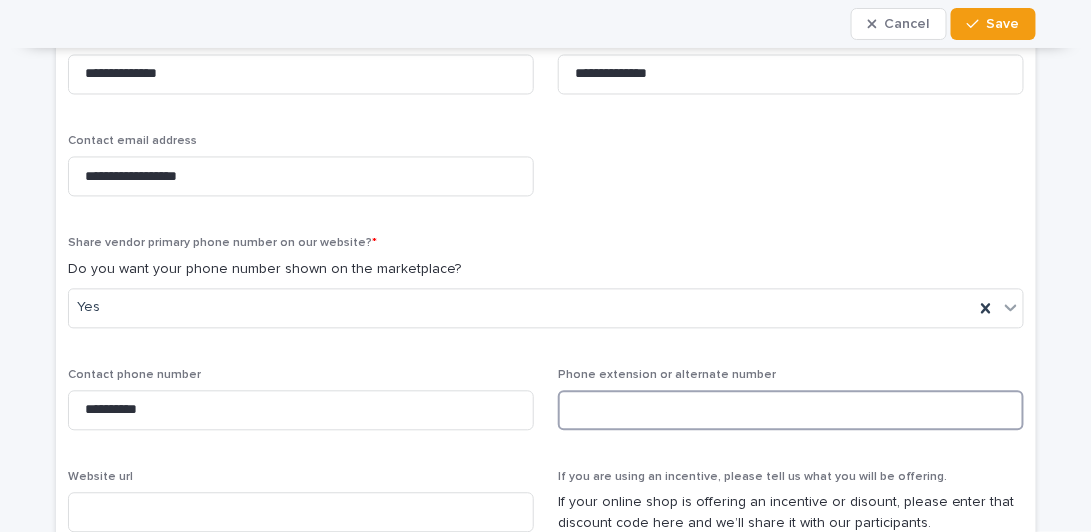 click at bounding box center [791, 411] 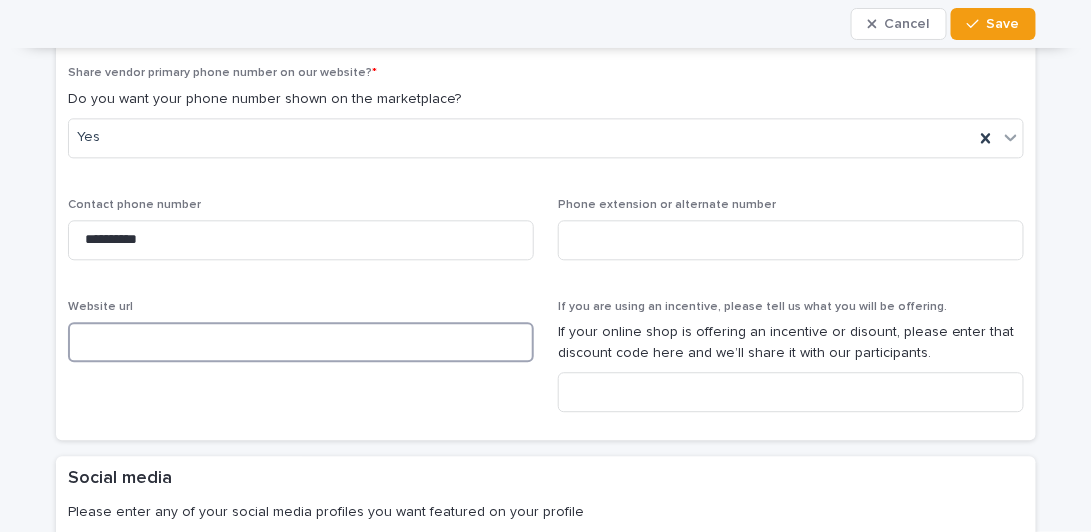 click at bounding box center [301, 342] 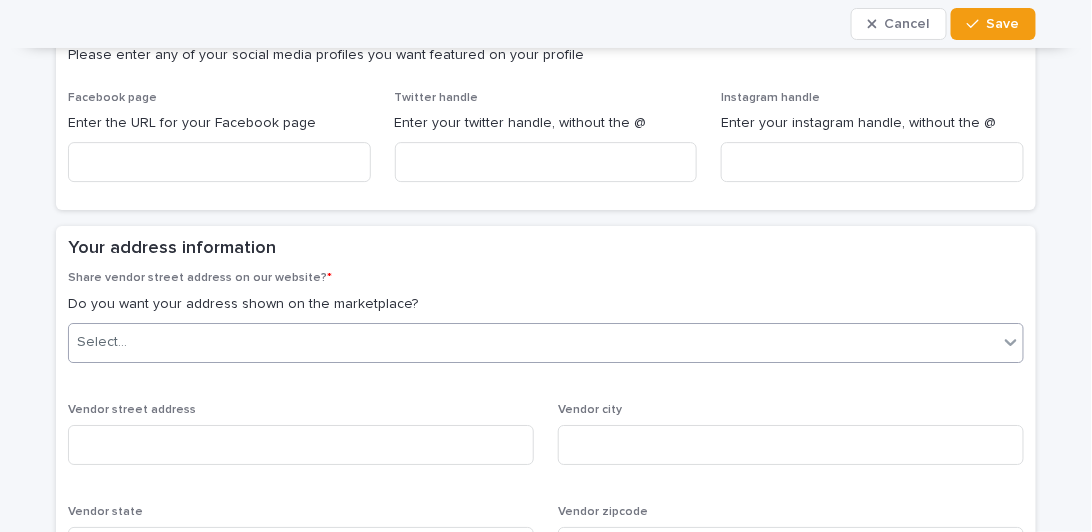 scroll, scrollTop: 1714, scrollLeft: 0, axis: vertical 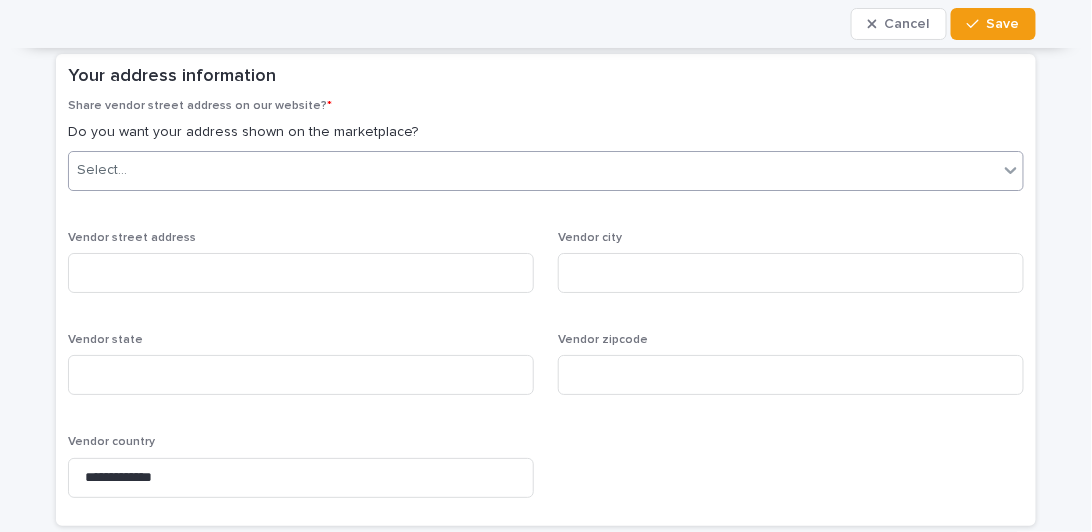type on "**********" 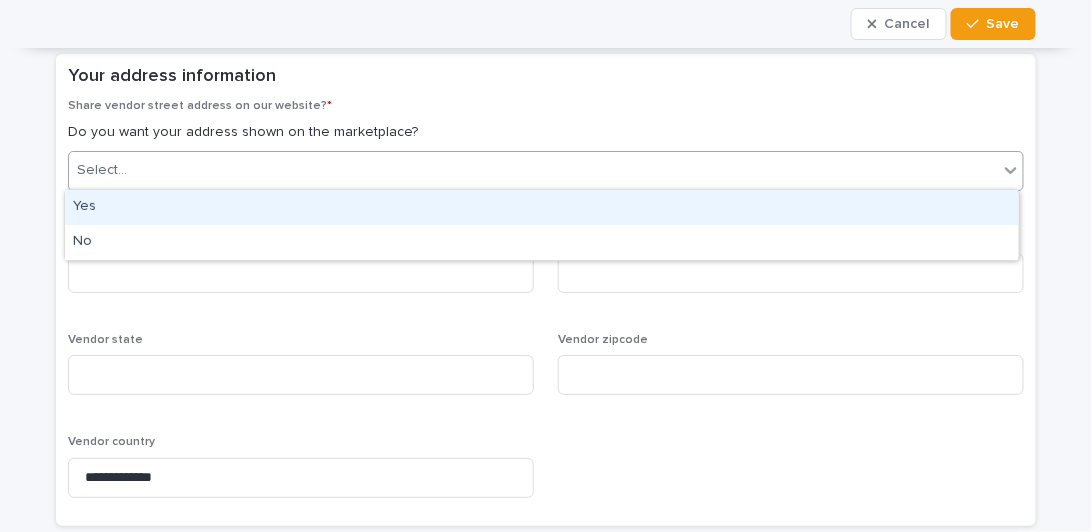 click on "Select..." at bounding box center [102, 170] 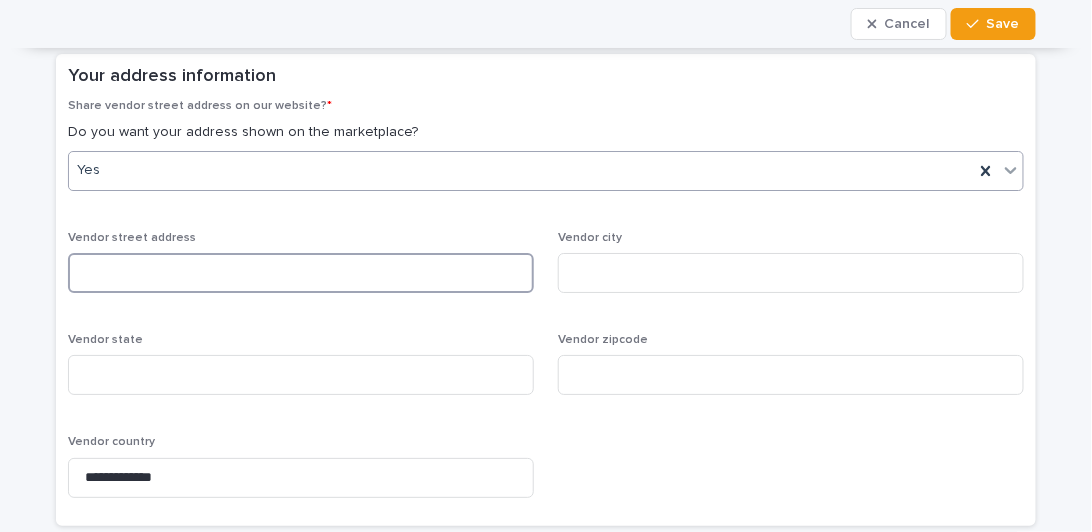 click at bounding box center [301, 273] 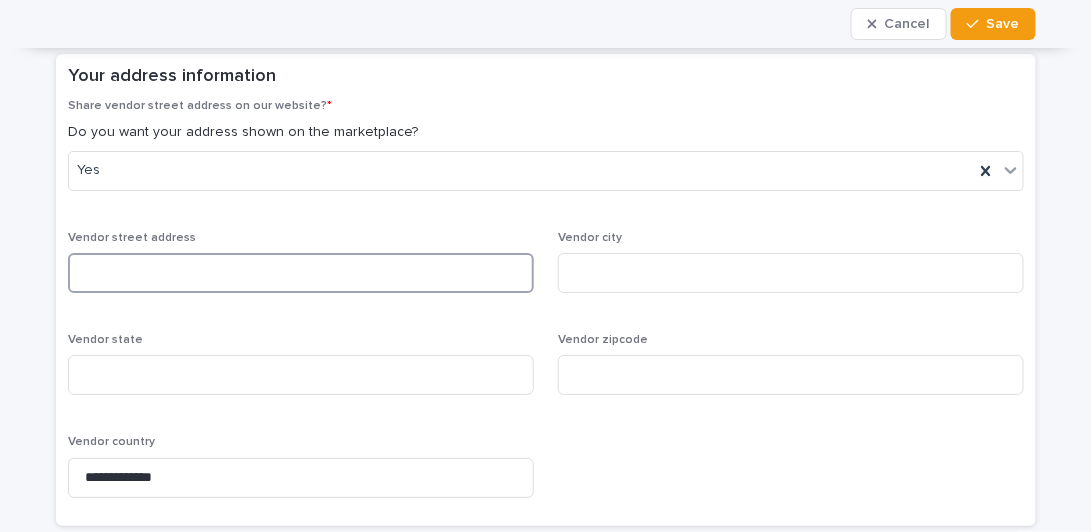 type on "******" 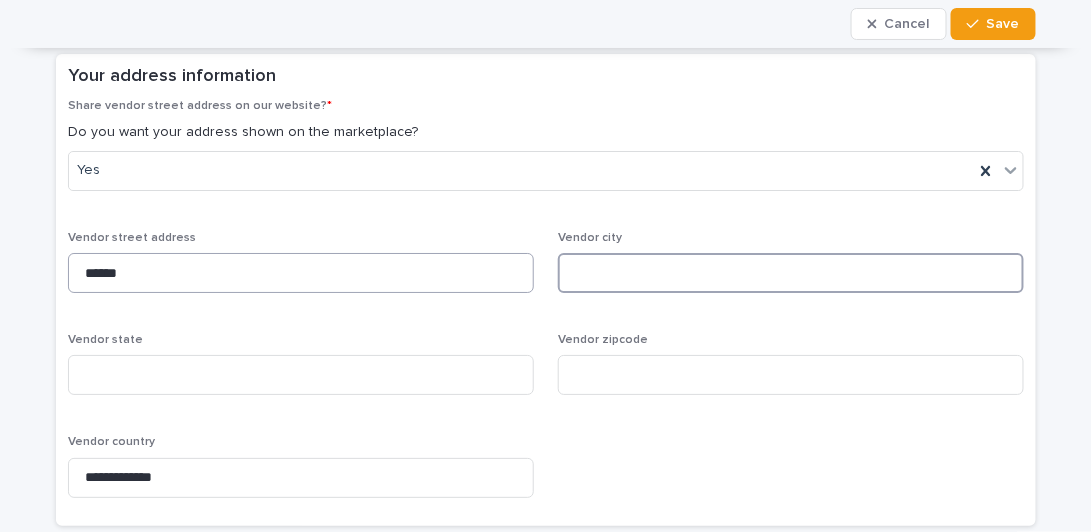 type on "**********" 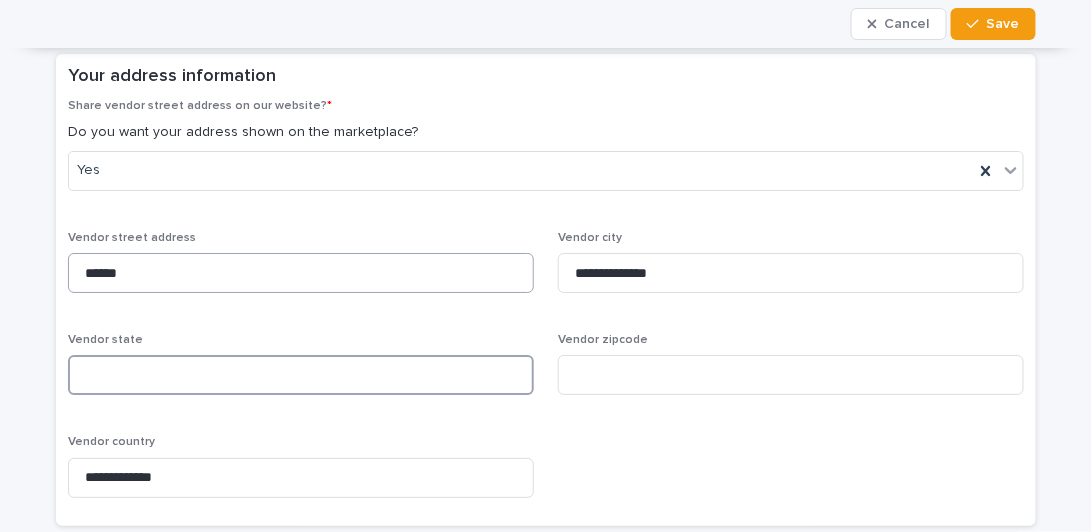 type on "**" 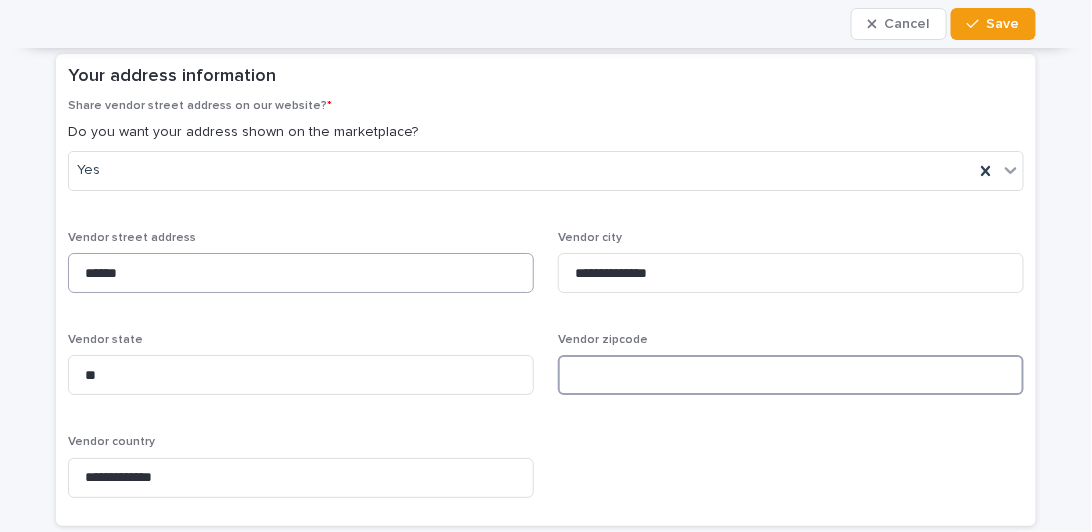 type on "*****" 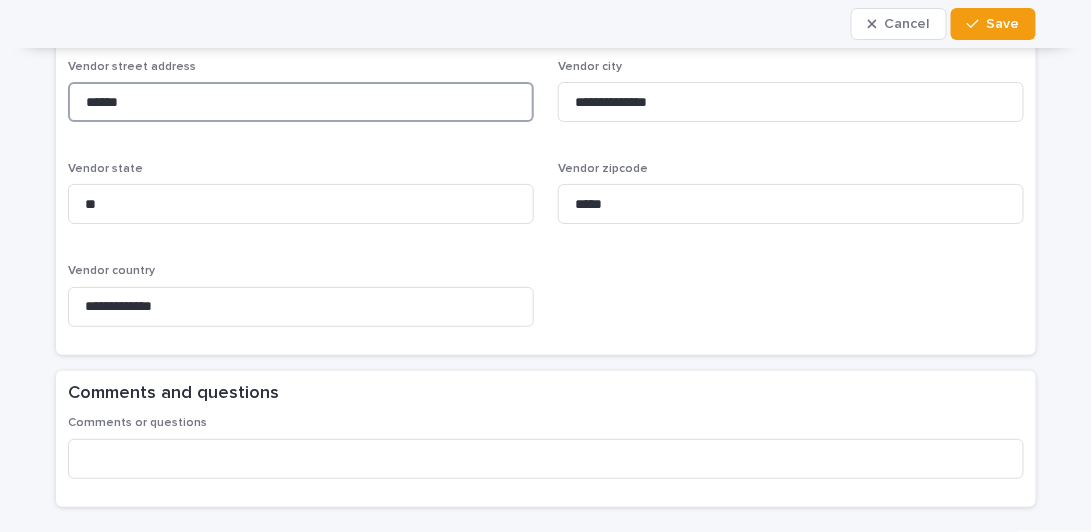 scroll, scrollTop: 2030, scrollLeft: 0, axis: vertical 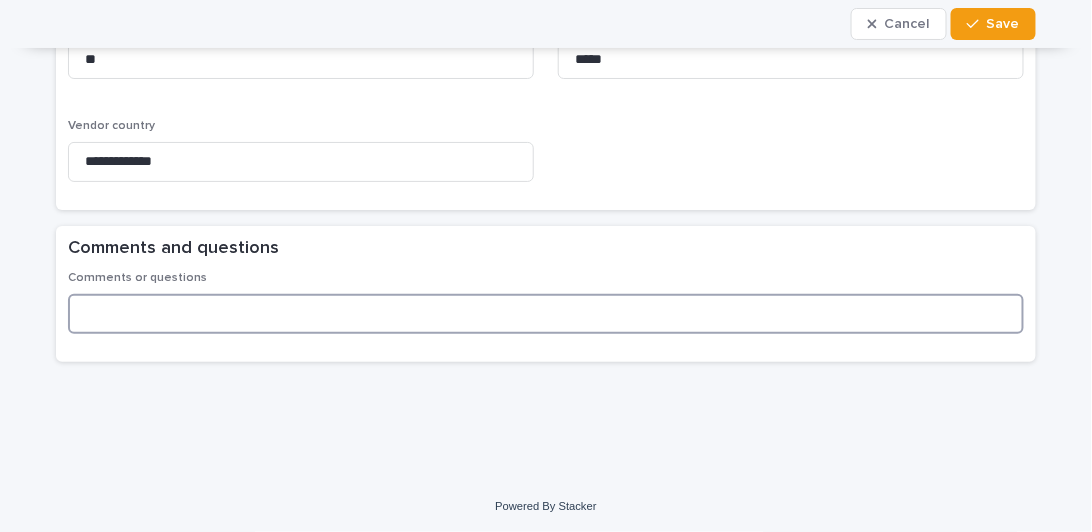 click at bounding box center (546, 314) 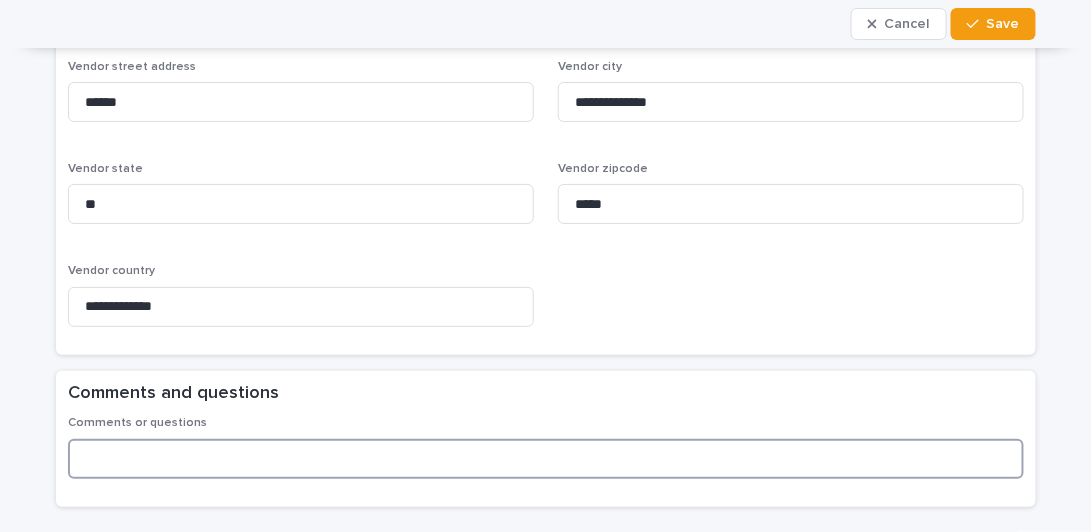 scroll, scrollTop: 2030, scrollLeft: 0, axis: vertical 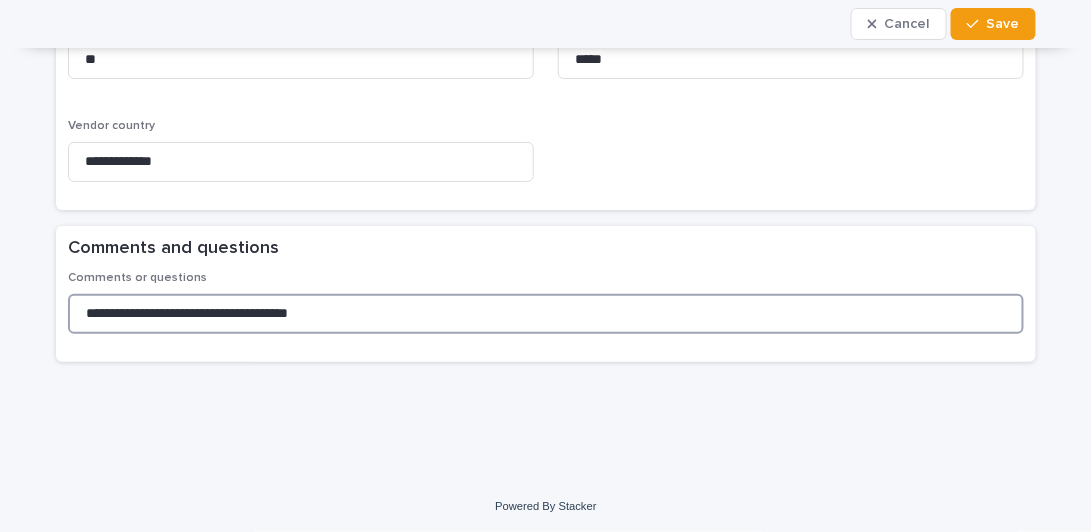 click on "**********" at bounding box center [546, 314] 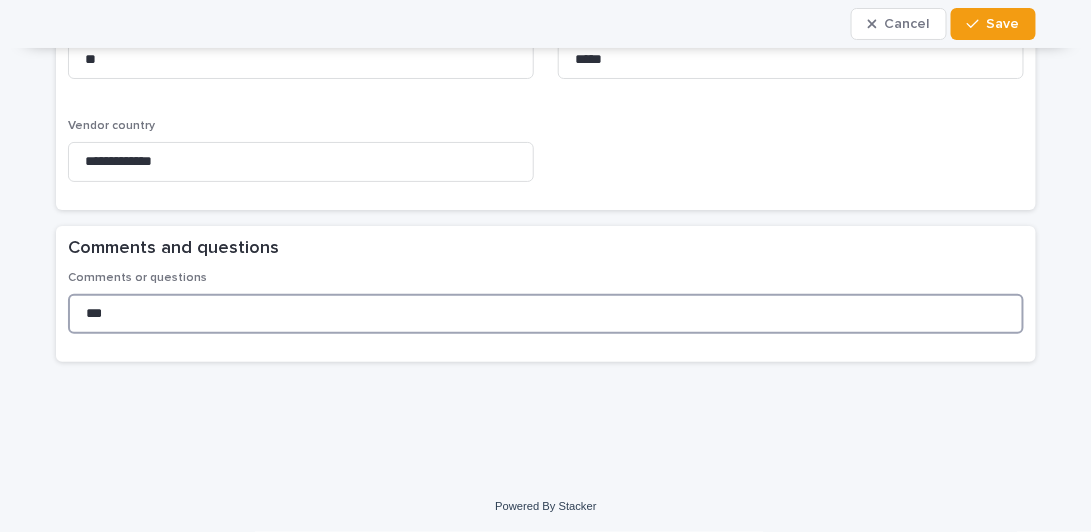 type on "*" 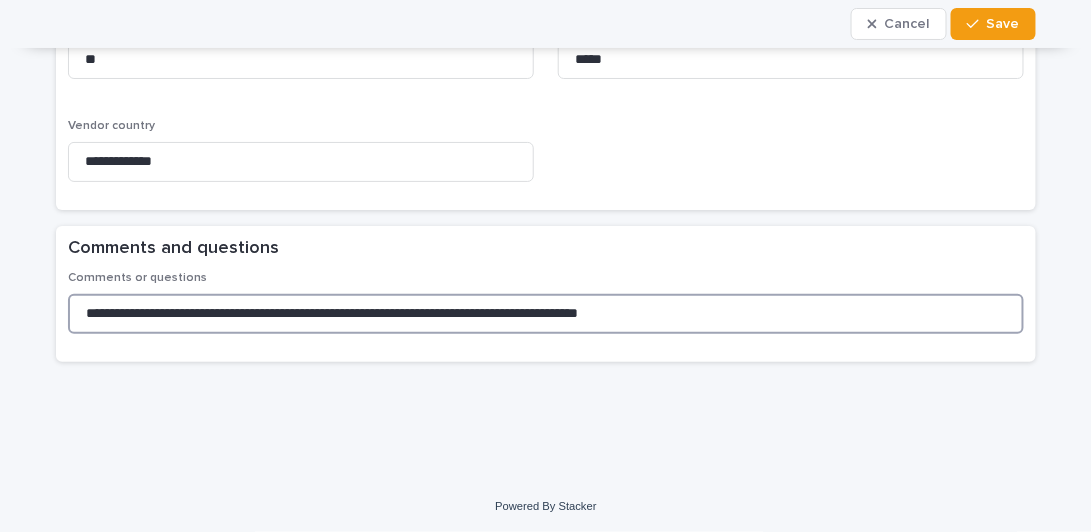 click on "**********" at bounding box center [546, 314] 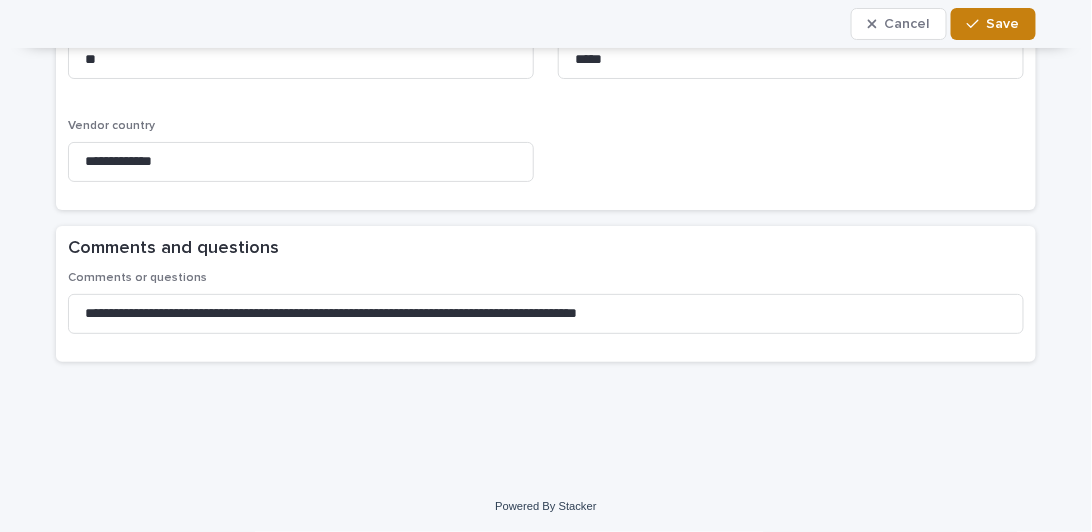 click on "Save" at bounding box center [1003, 24] 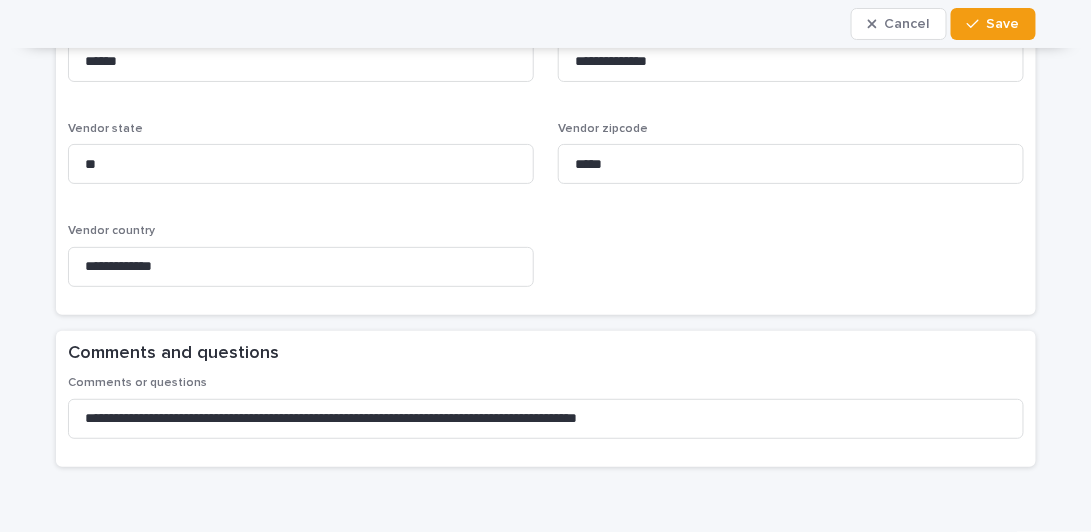 scroll, scrollTop: 2047, scrollLeft: 0, axis: vertical 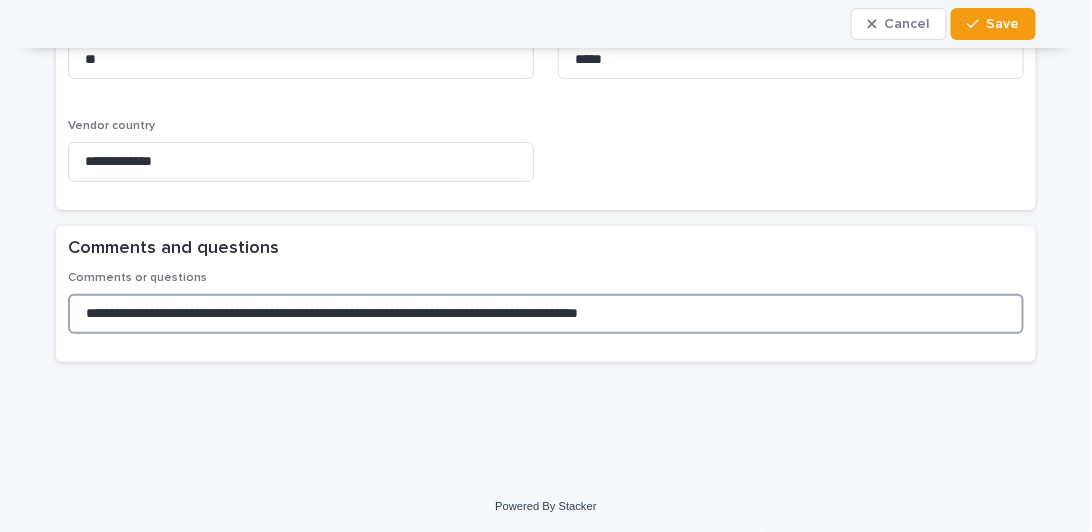 click on "**********" at bounding box center (546, 314) 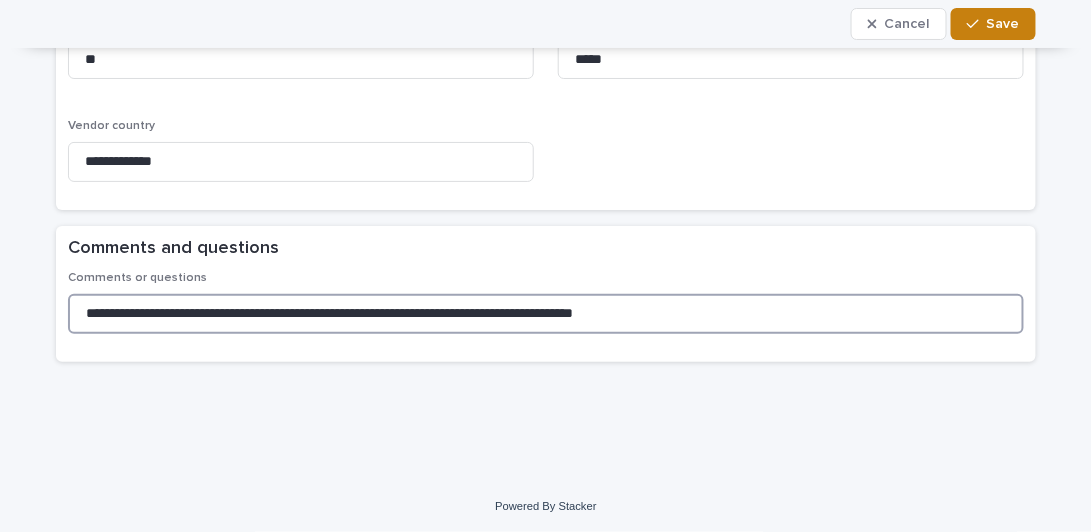 type on "**********" 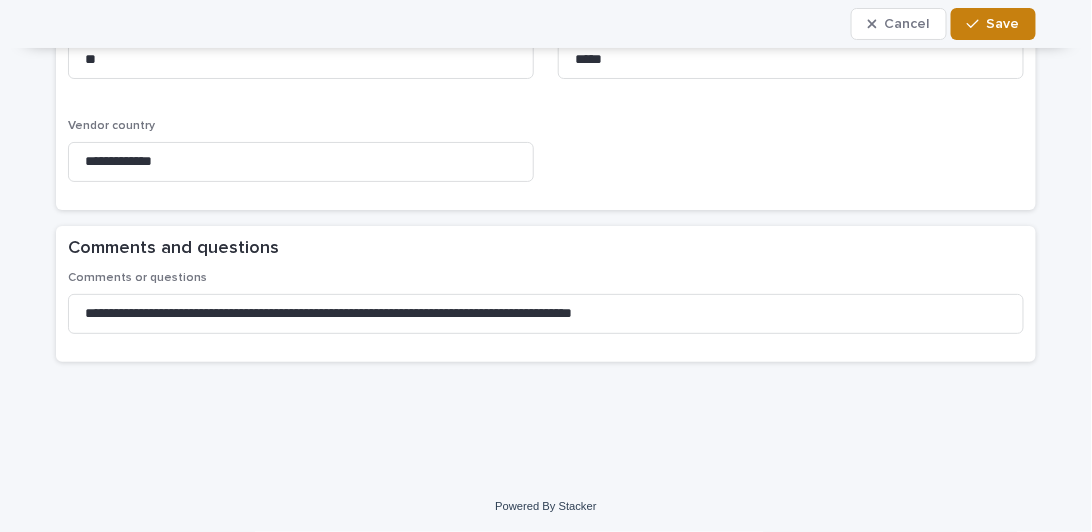 click 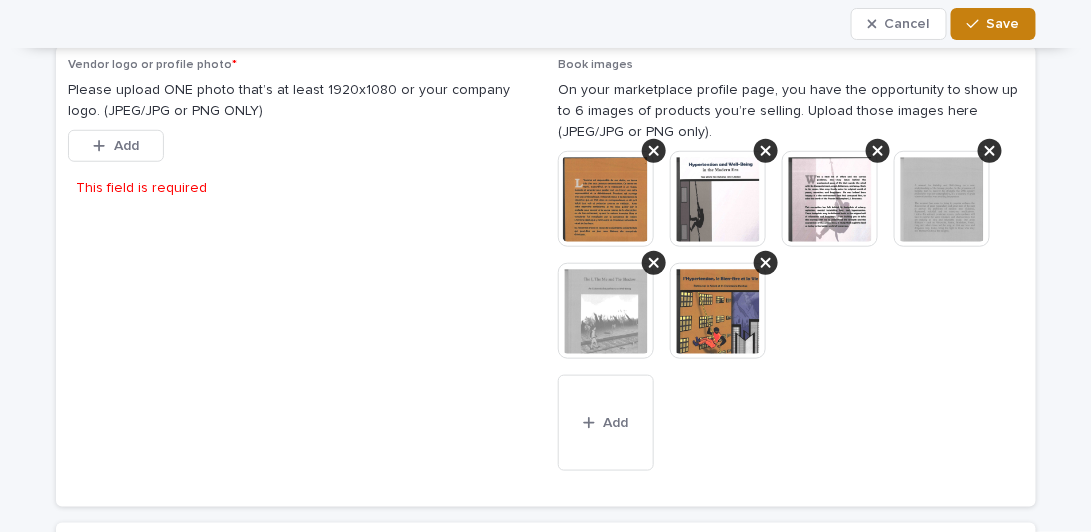 scroll, scrollTop: 260, scrollLeft: 0, axis: vertical 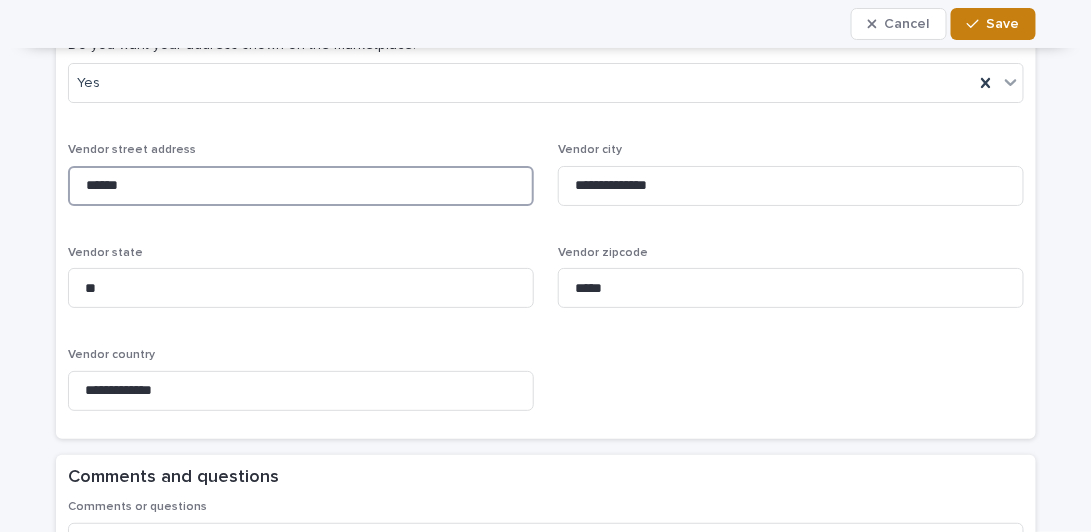 click on "******" at bounding box center (301, 186) 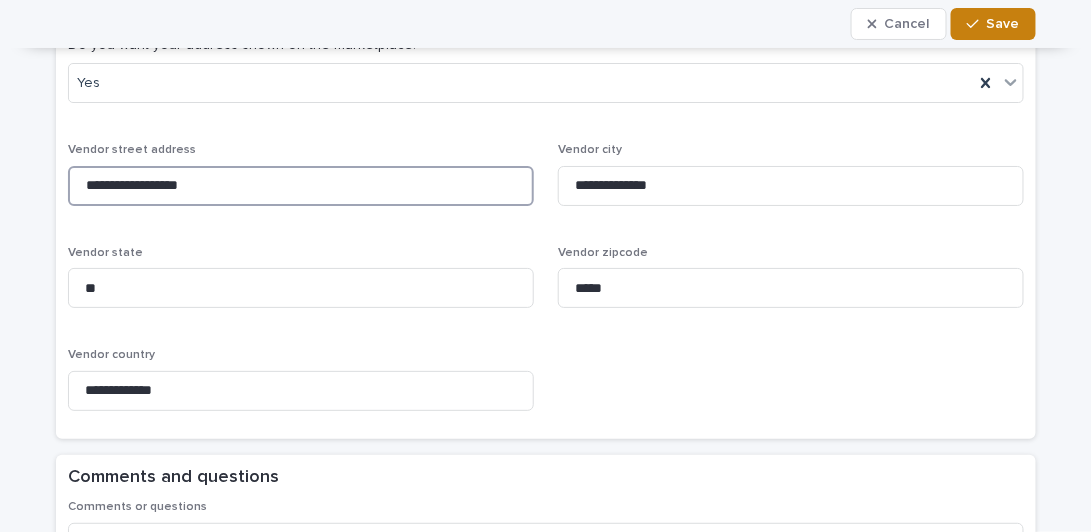 type on "**********" 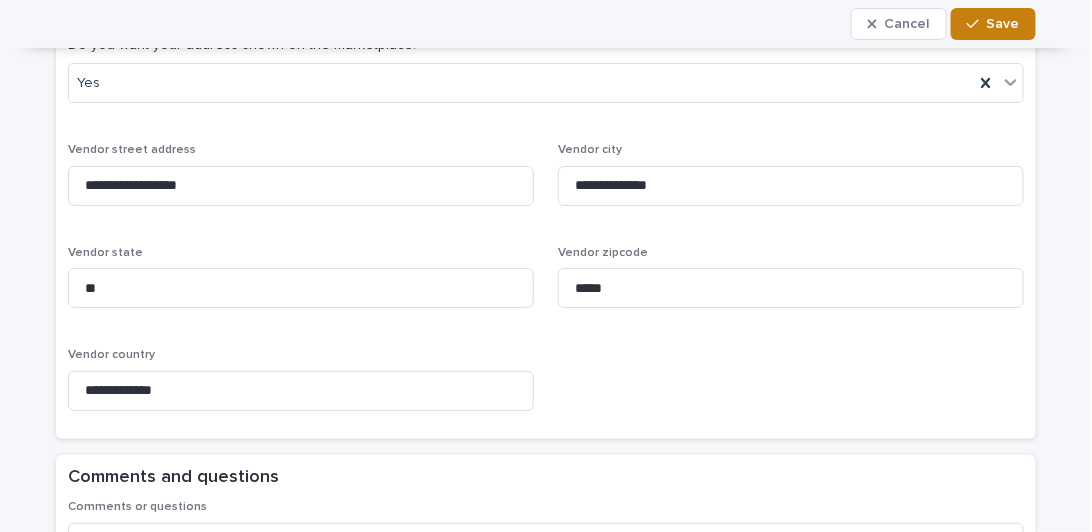 click on "**********" at bounding box center (546, 219) 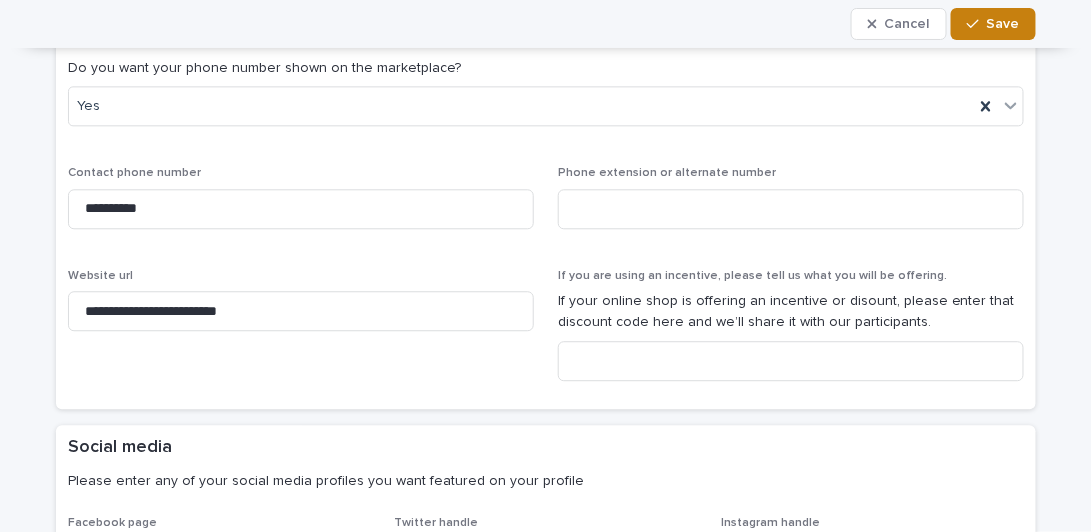 scroll, scrollTop: 1247, scrollLeft: 0, axis: vertical 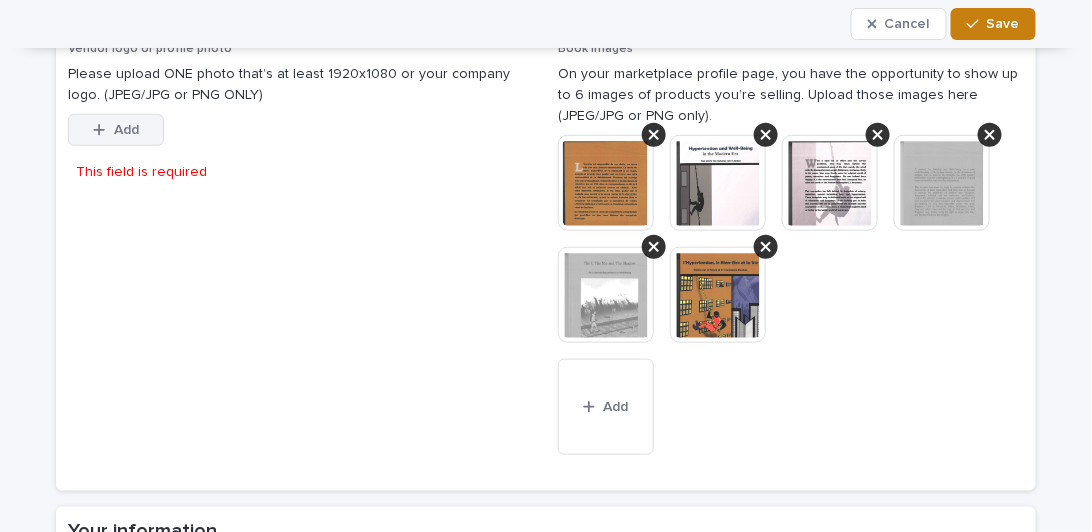 click on "Add" at bounding box center [126, 130] 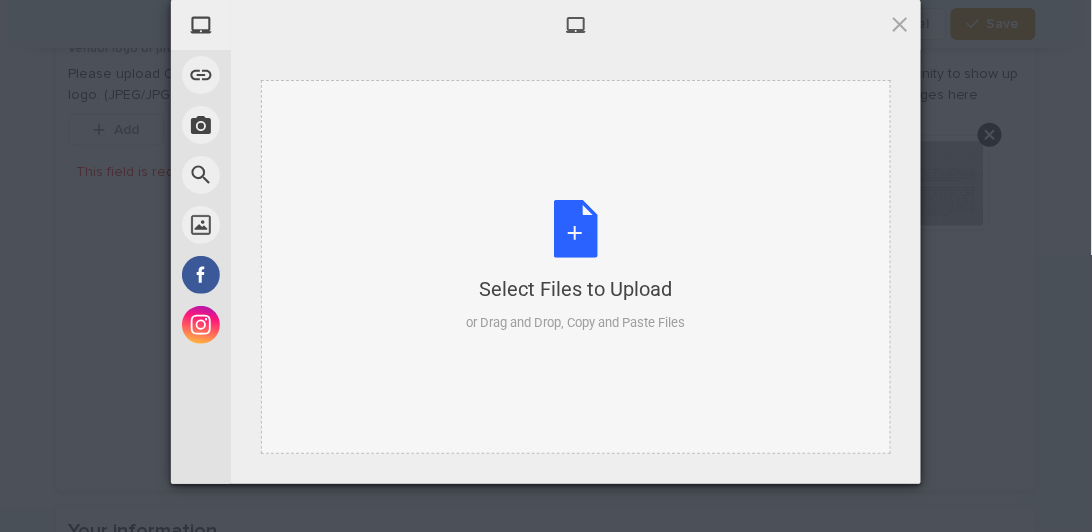 click on "Select Files to Upload
or Drag and Drop, Copy and Paste Files" at bounding box center (576, 266) 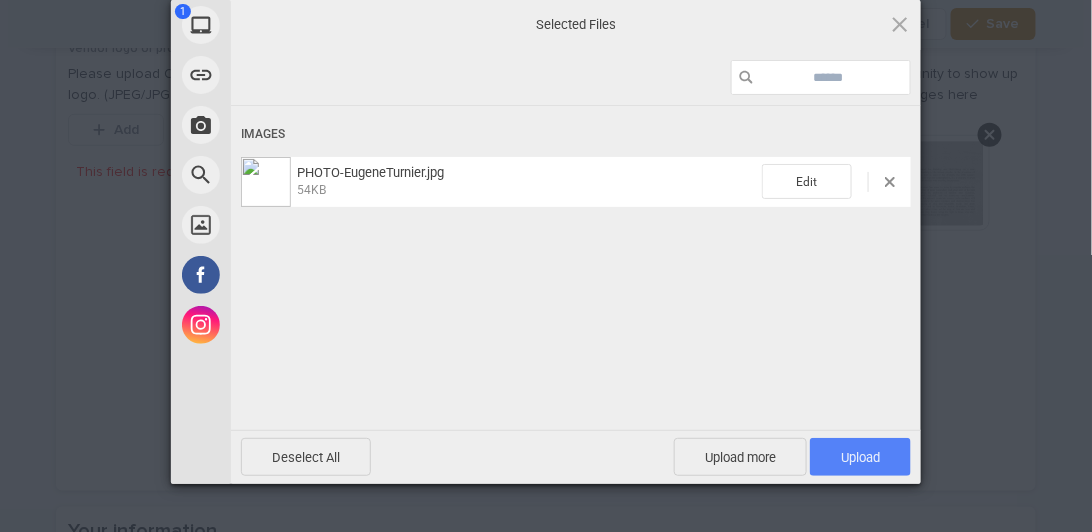 click on "Upload
1" at bounding box center (860, 457) 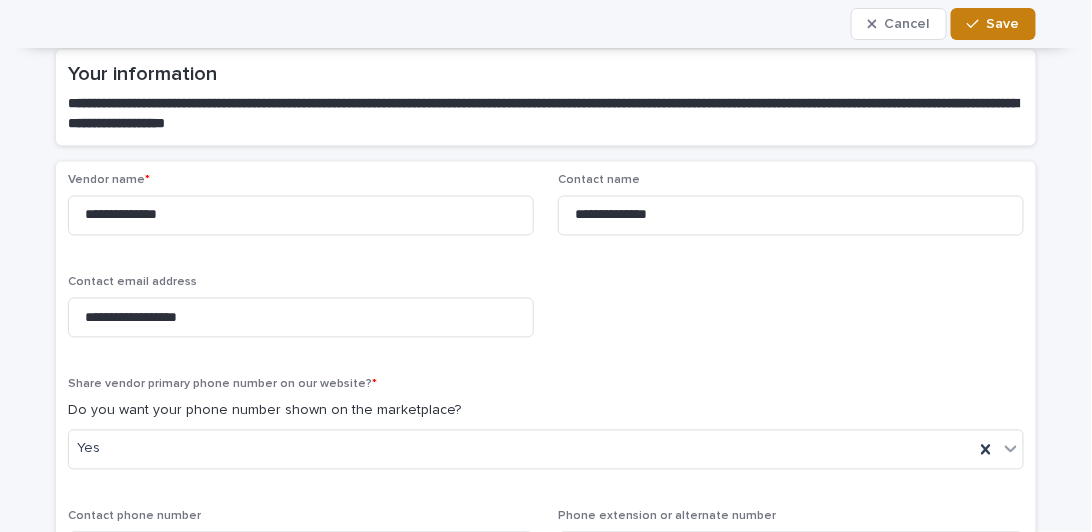 scroll, scrollTop: 487, scrollLeft: 0, axis: vertical 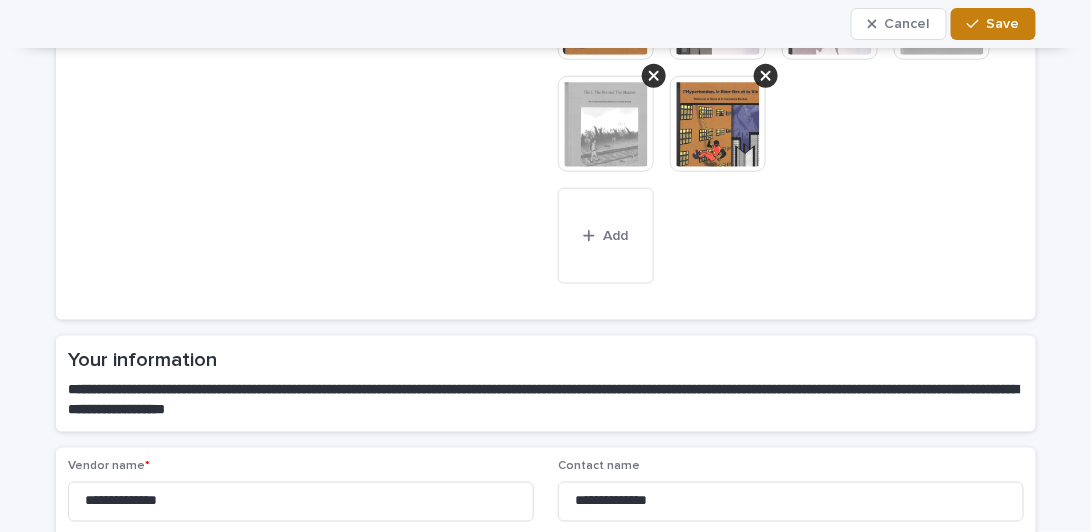 click on "Save" at bounding box center (1003, 24) 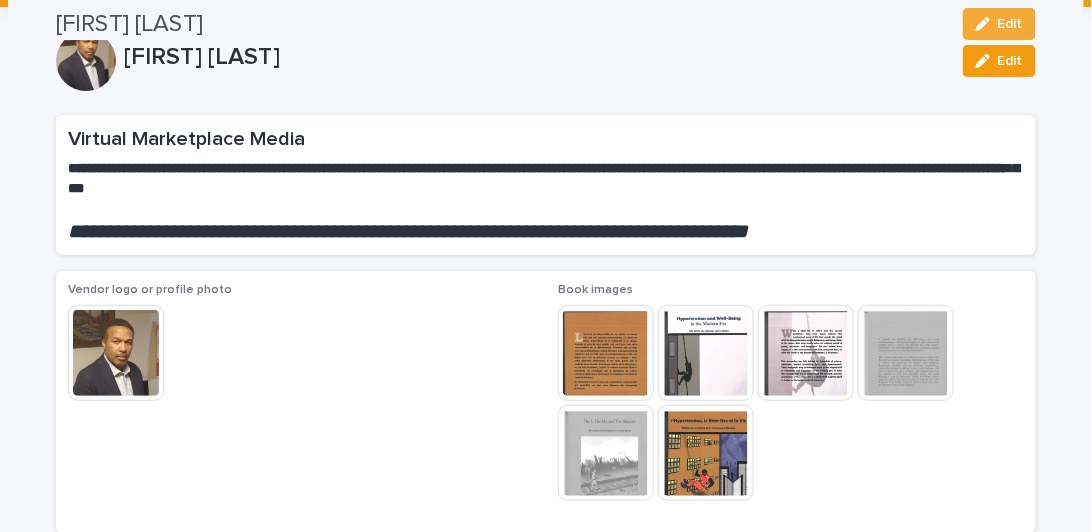 scroll, scrollTop: 0, scrollLeft: 0, axis: both 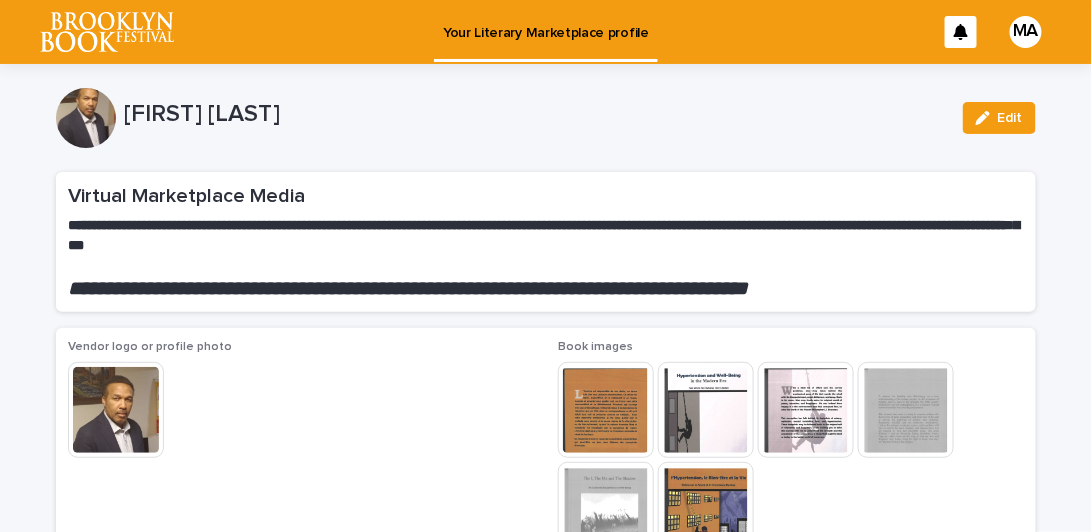 click at bounding box center (107, 32) 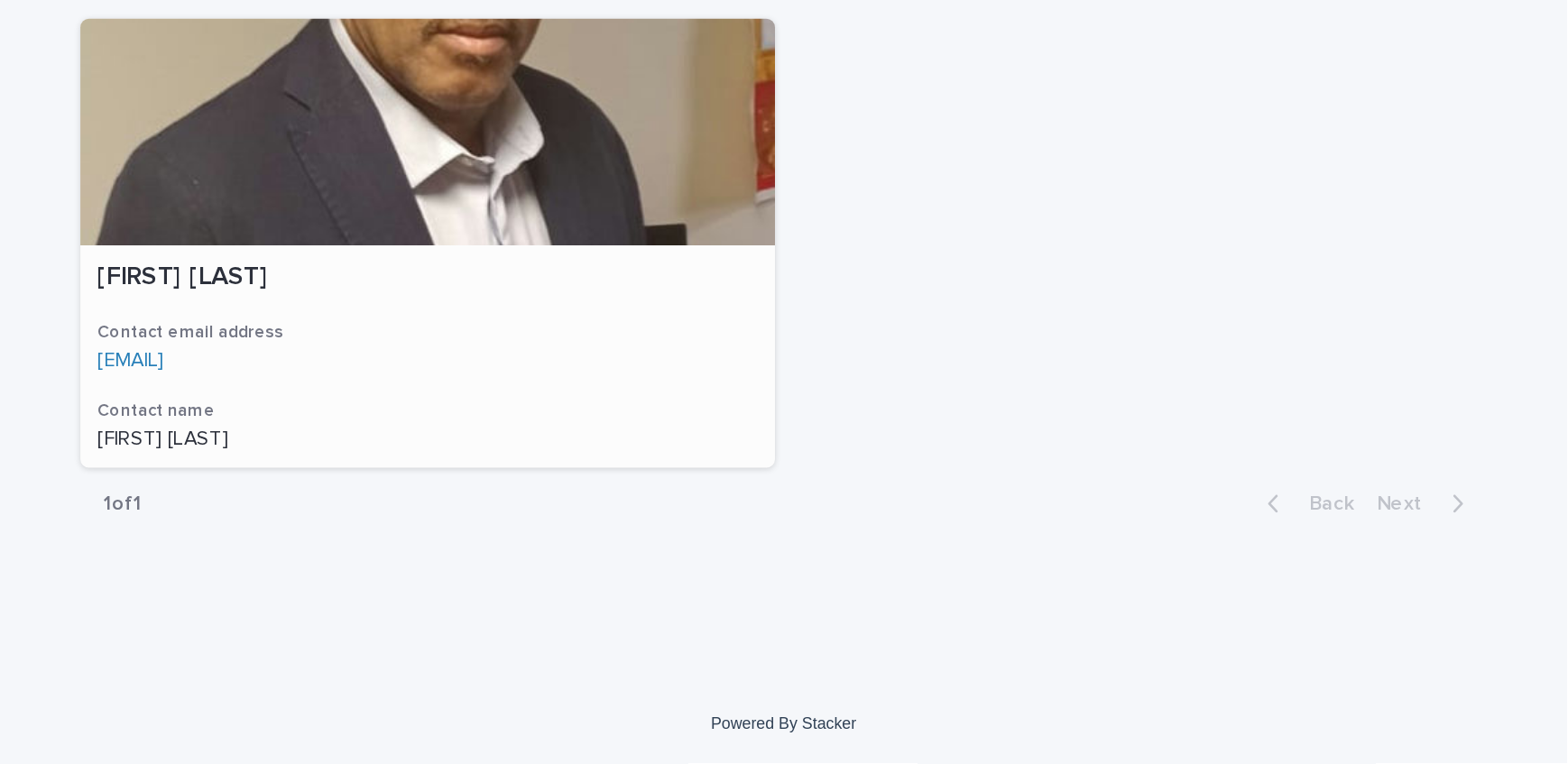 scroll, scrollTop: 0, scrollLeft: 0, axis: both 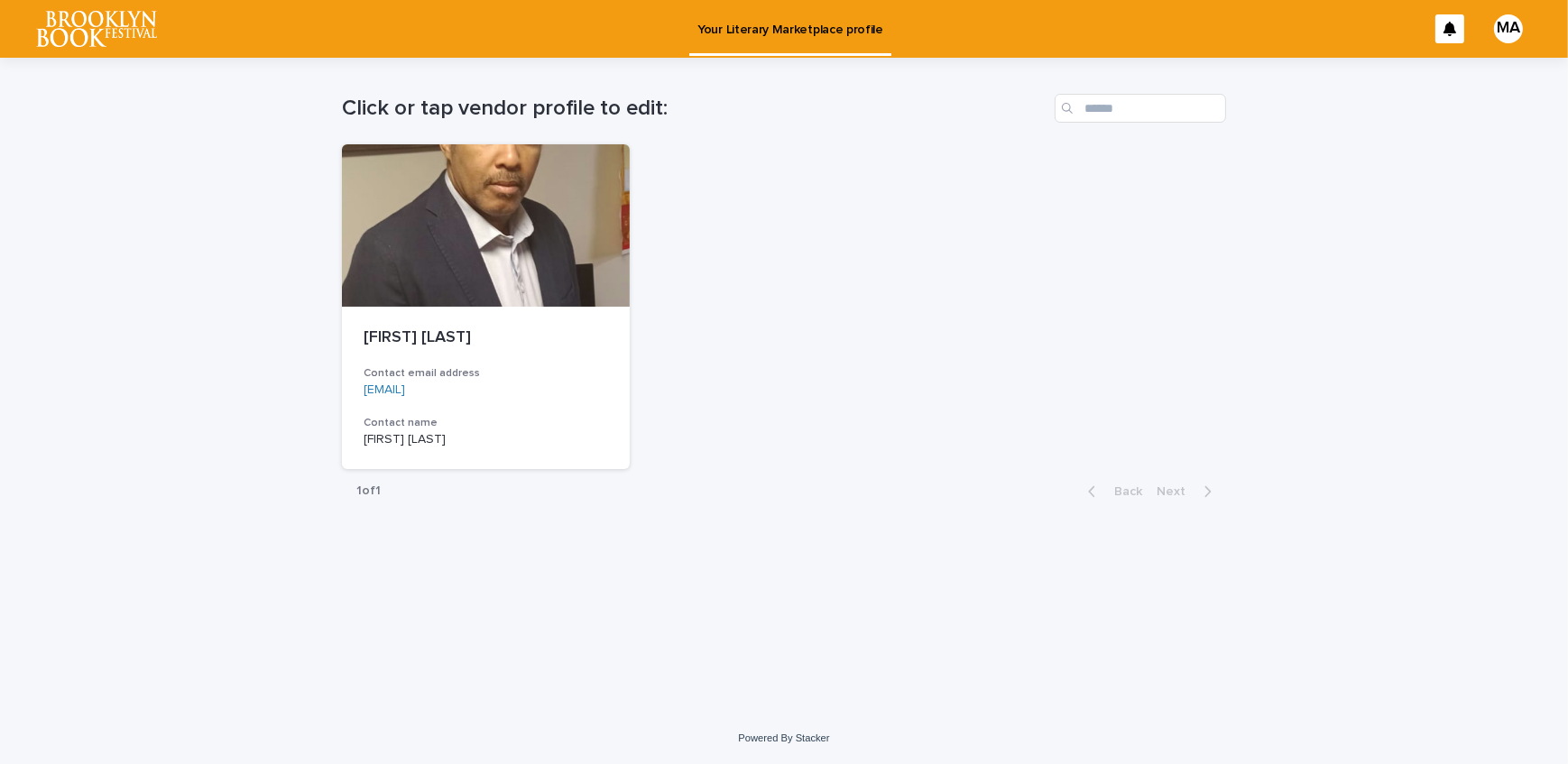 click on "MA" at bounding box center (1508, 29) 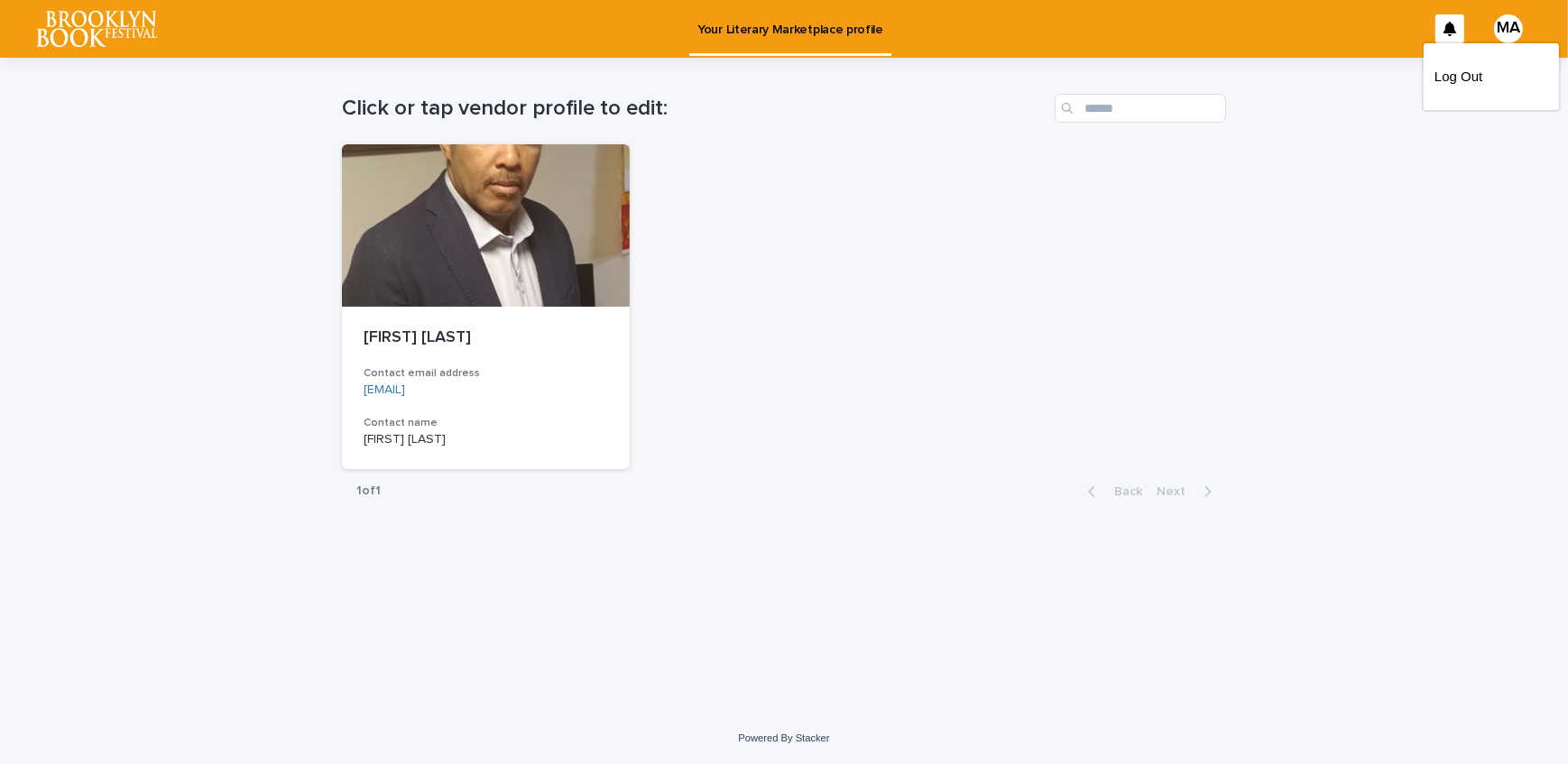 click at bounding box center [784, 29] 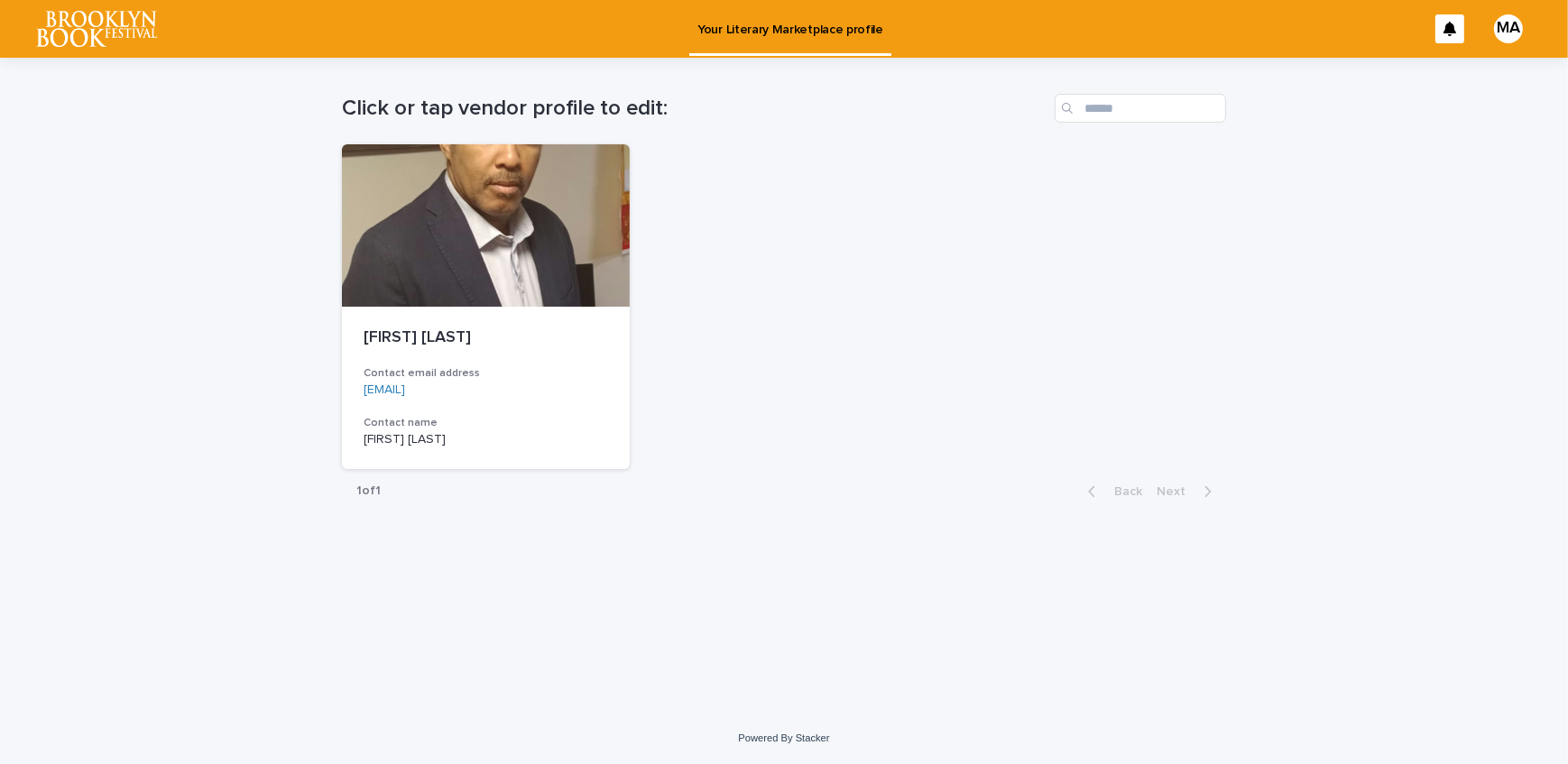 click at bounding box center [97, 29] 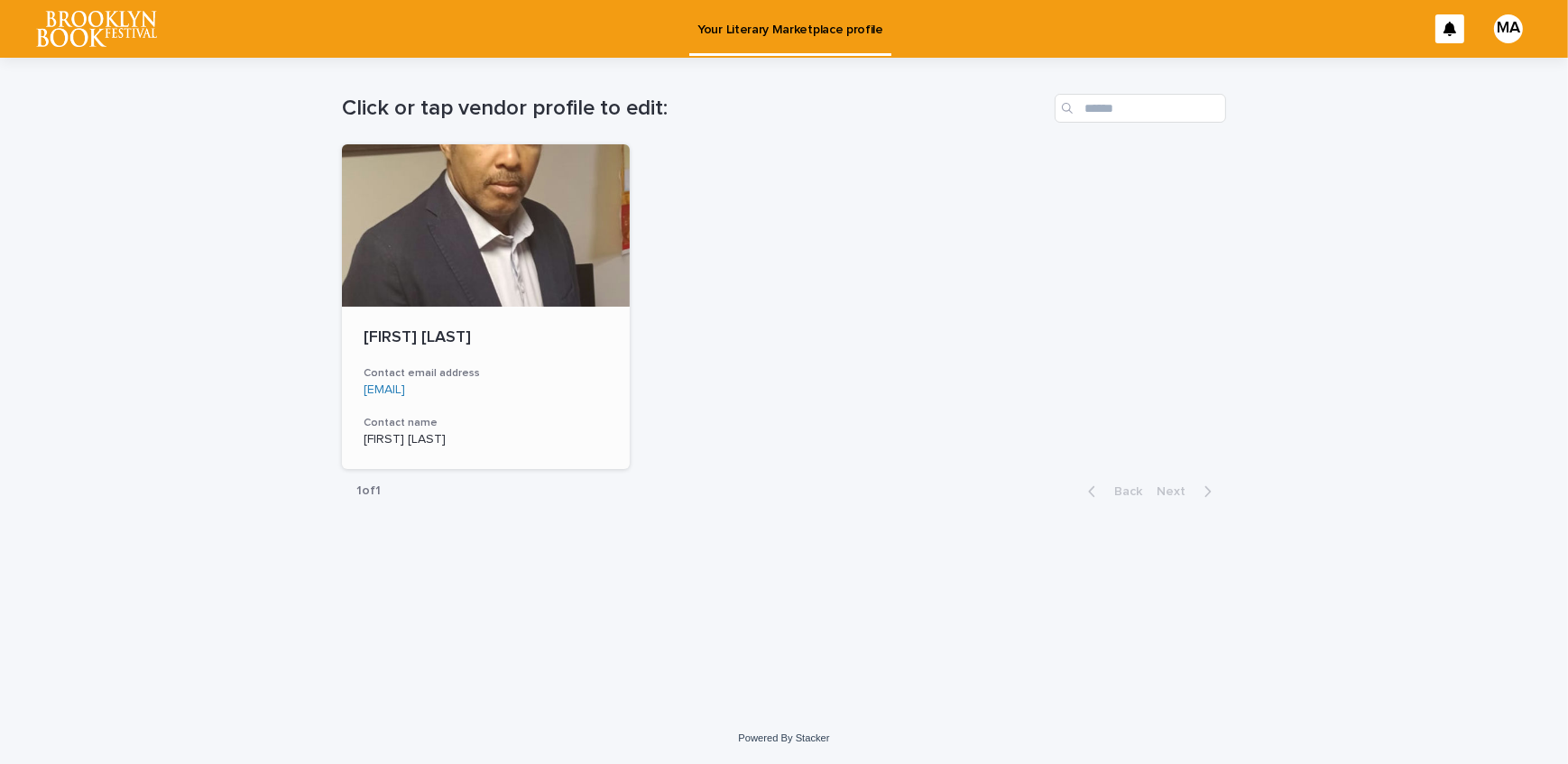 click at bounding box center [485, 226] 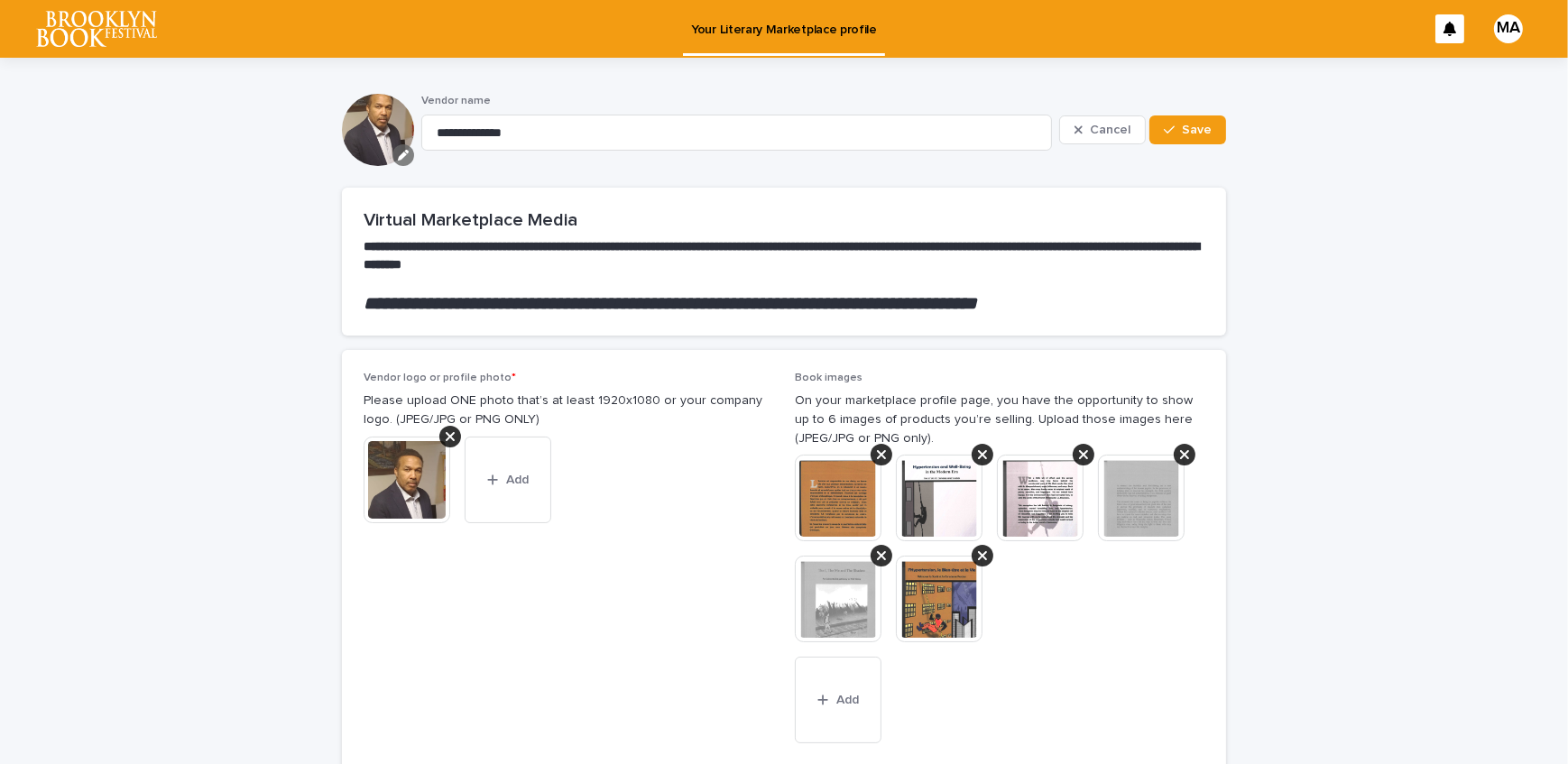 click 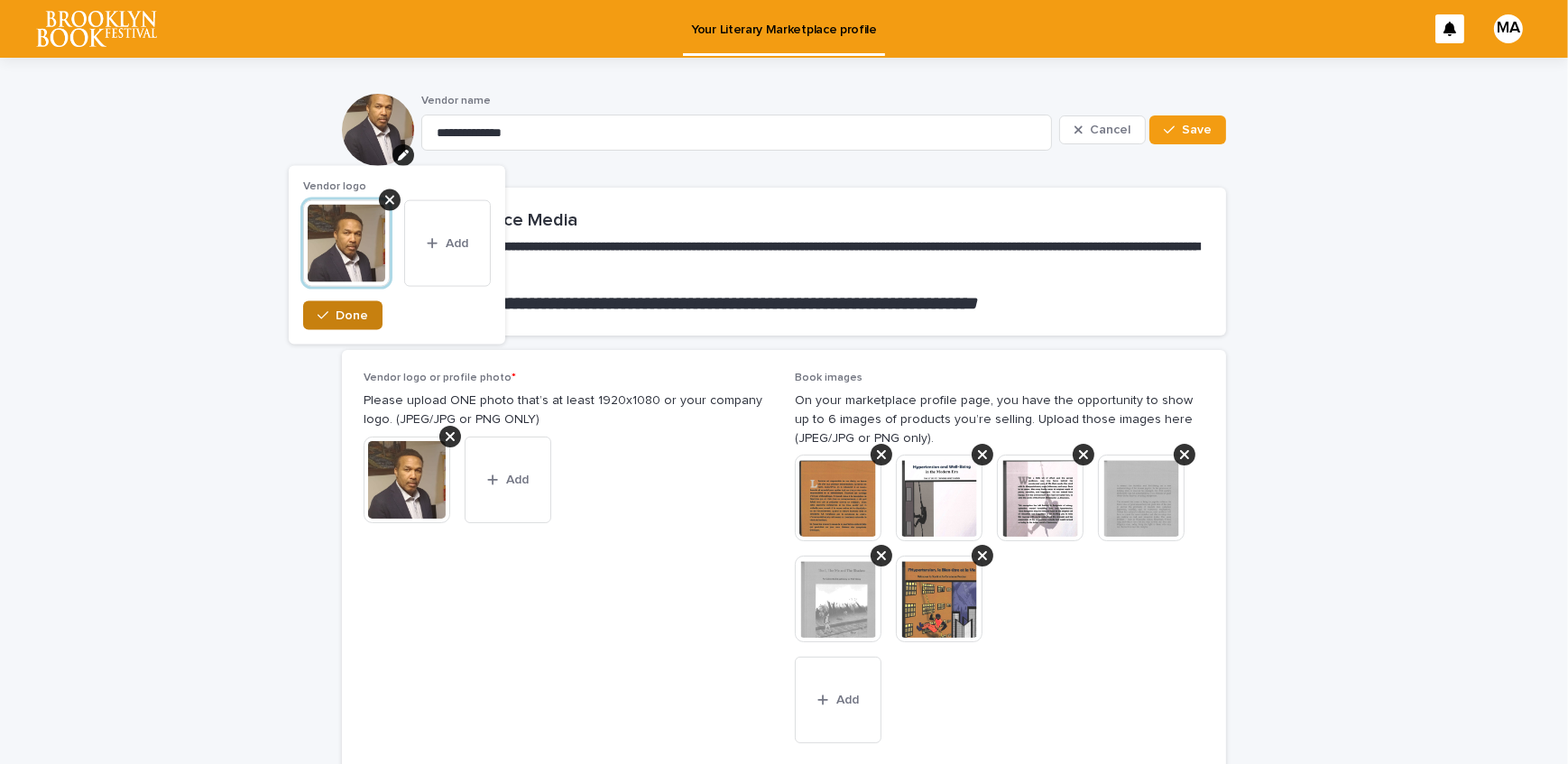 click on "Done" at bounding box center (352, 316) 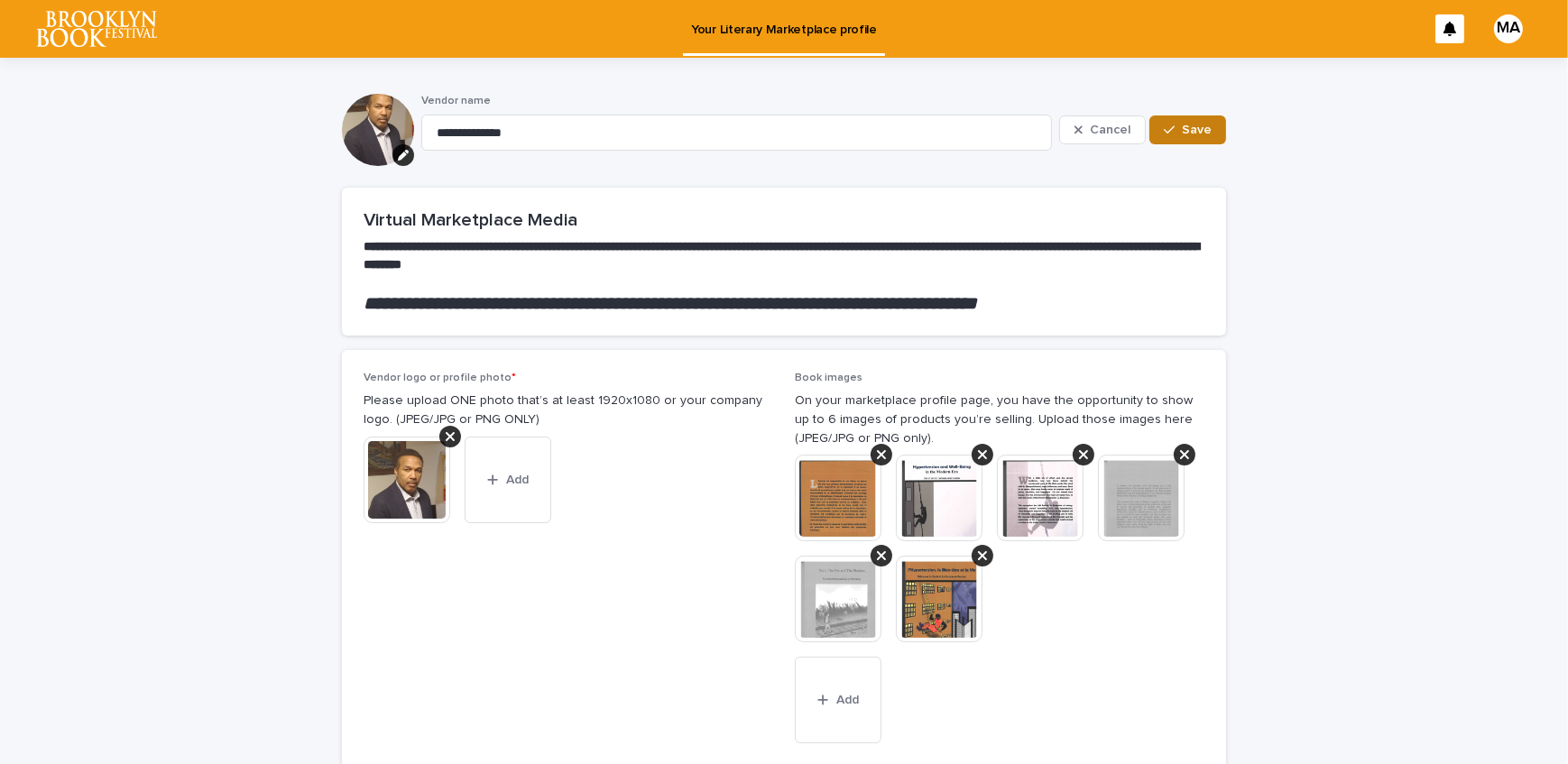 click on "Save" at bounding box center (1196, 130) 